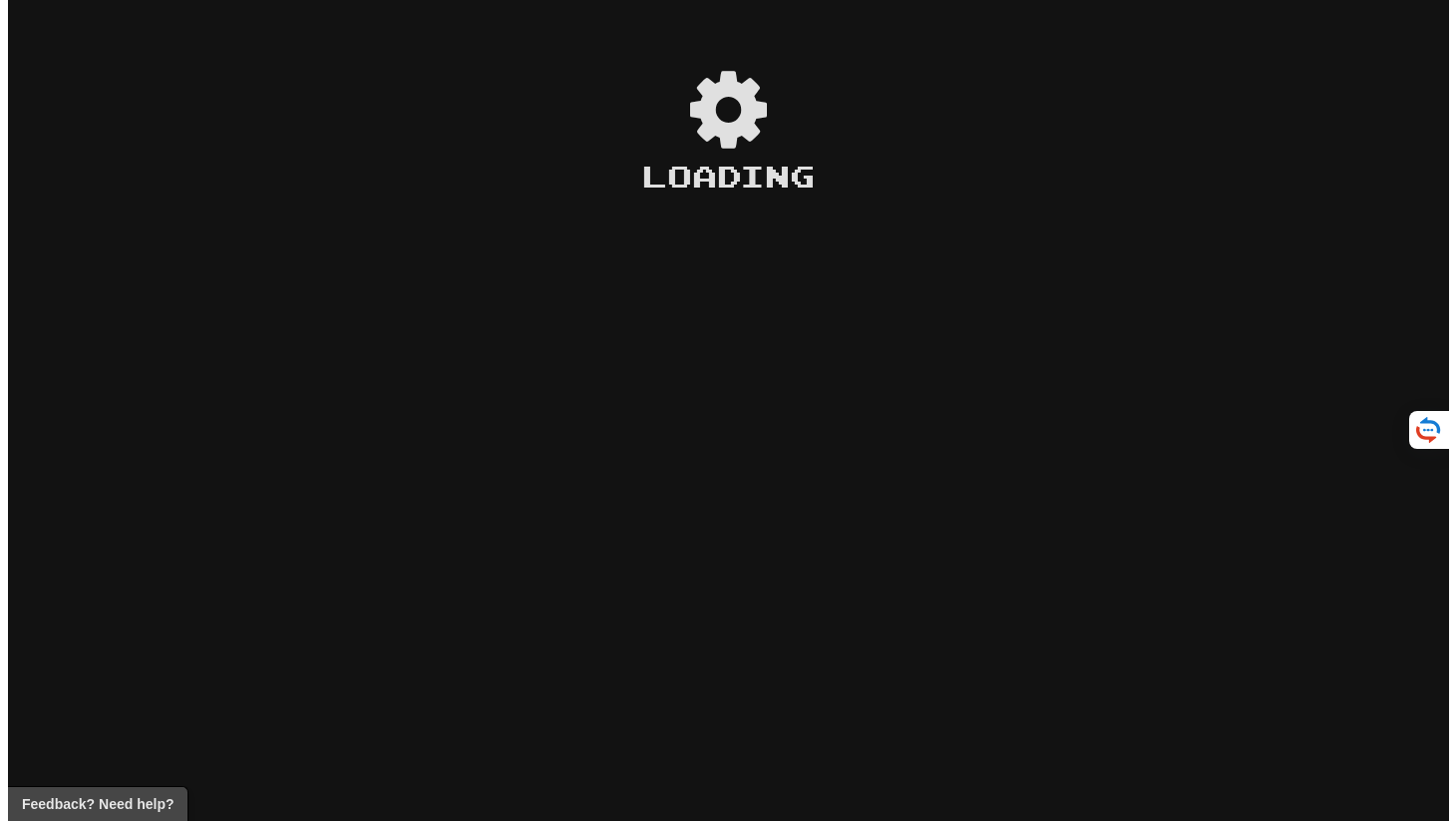 scroll, scrollTop: 0, scrollLeft: 0, axis: both 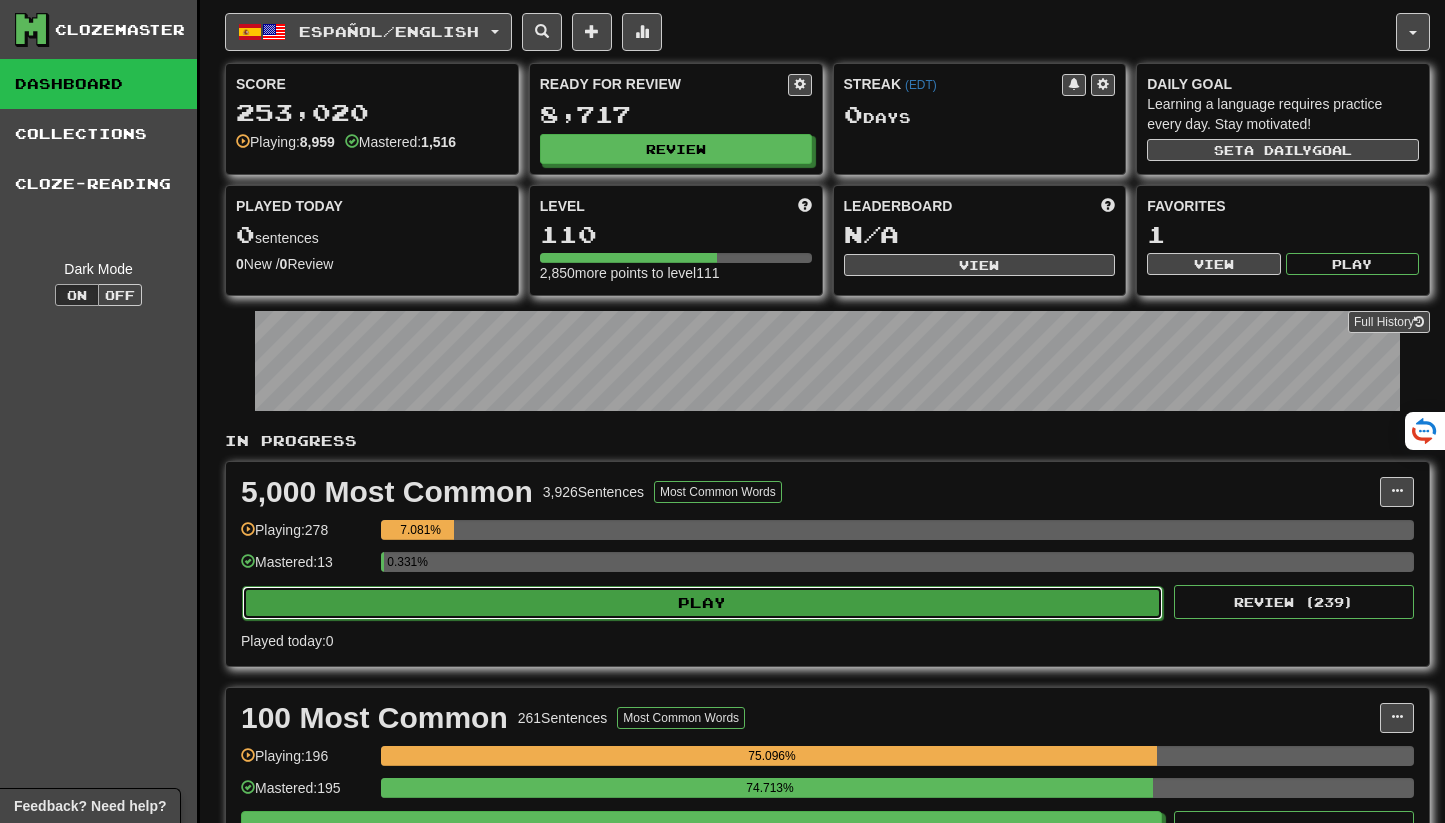 click on "Play" at bounding box center (702, 603) 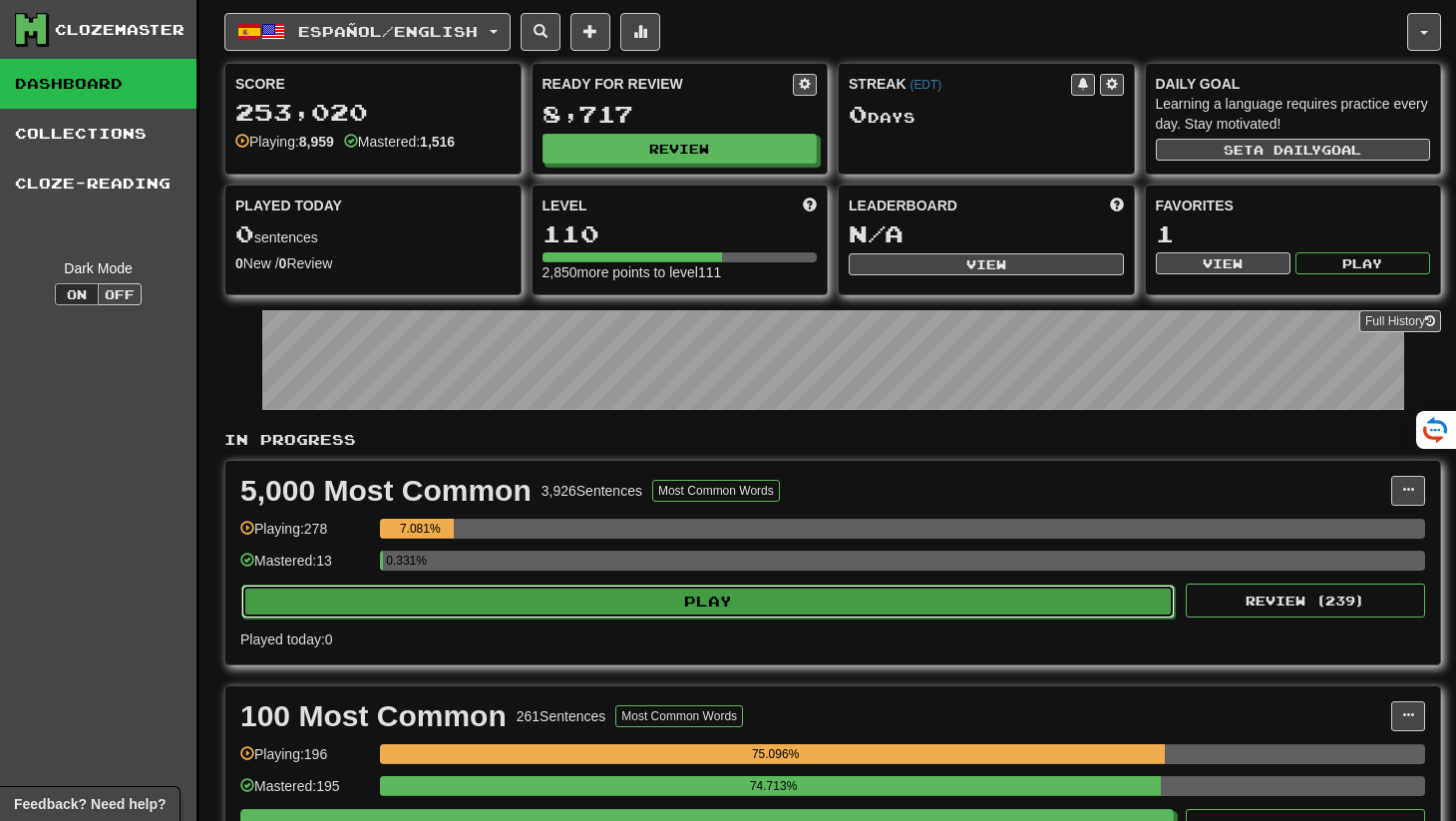 select on "********" 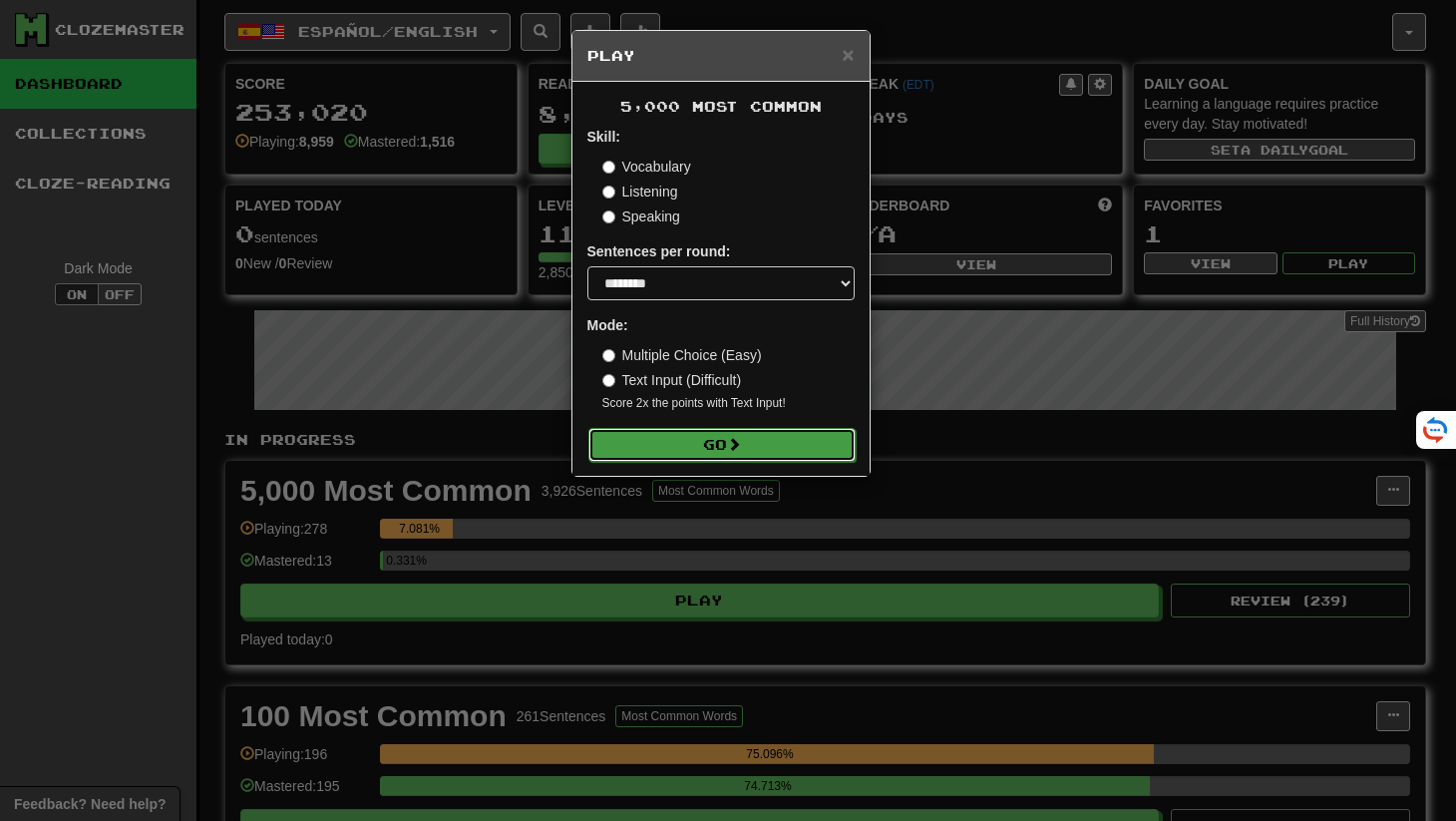 click on "Go" at bounding box center [722, 445] 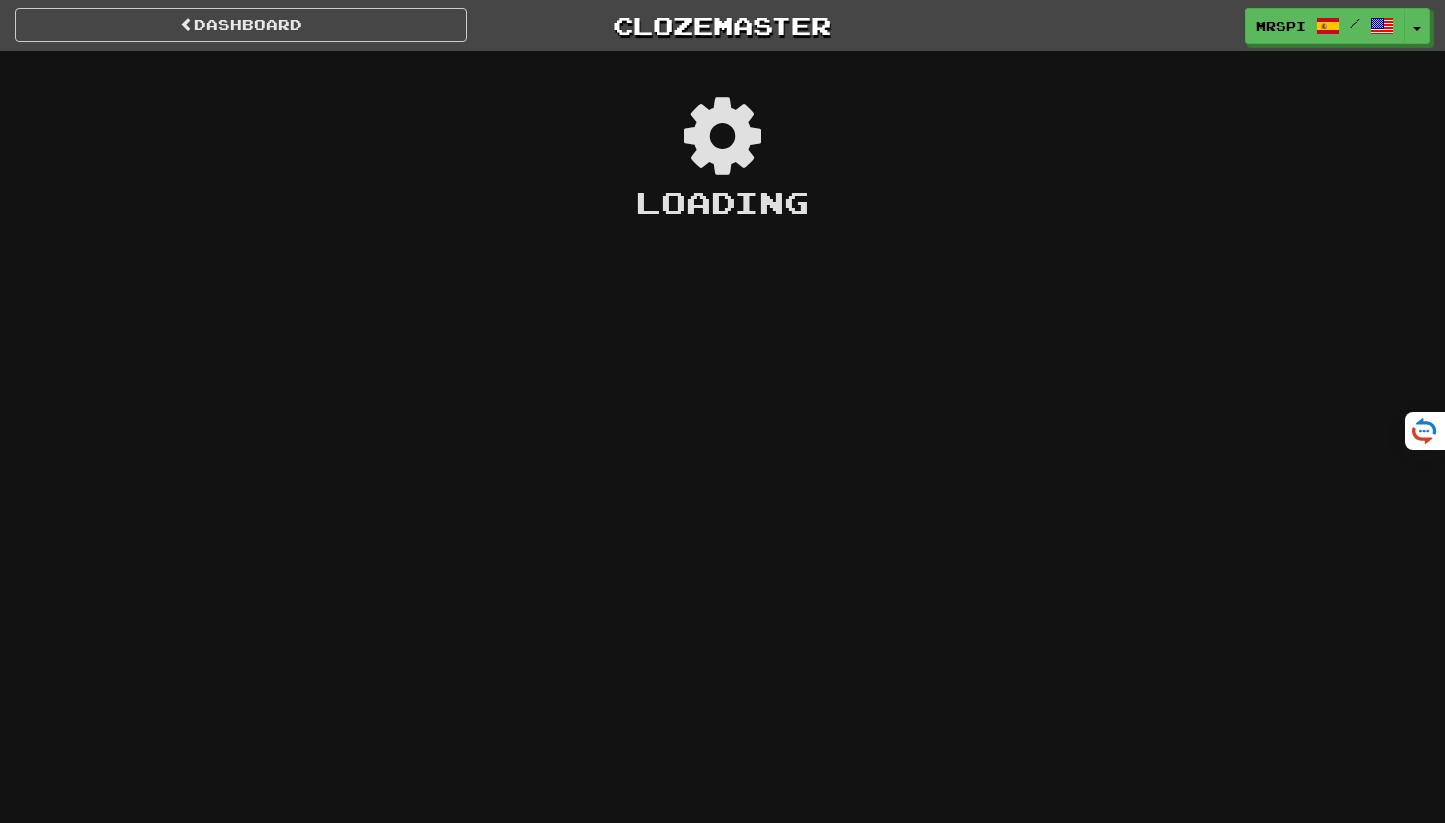 scroll, scrollTop: 0, scrollLeft: 0, axis: both 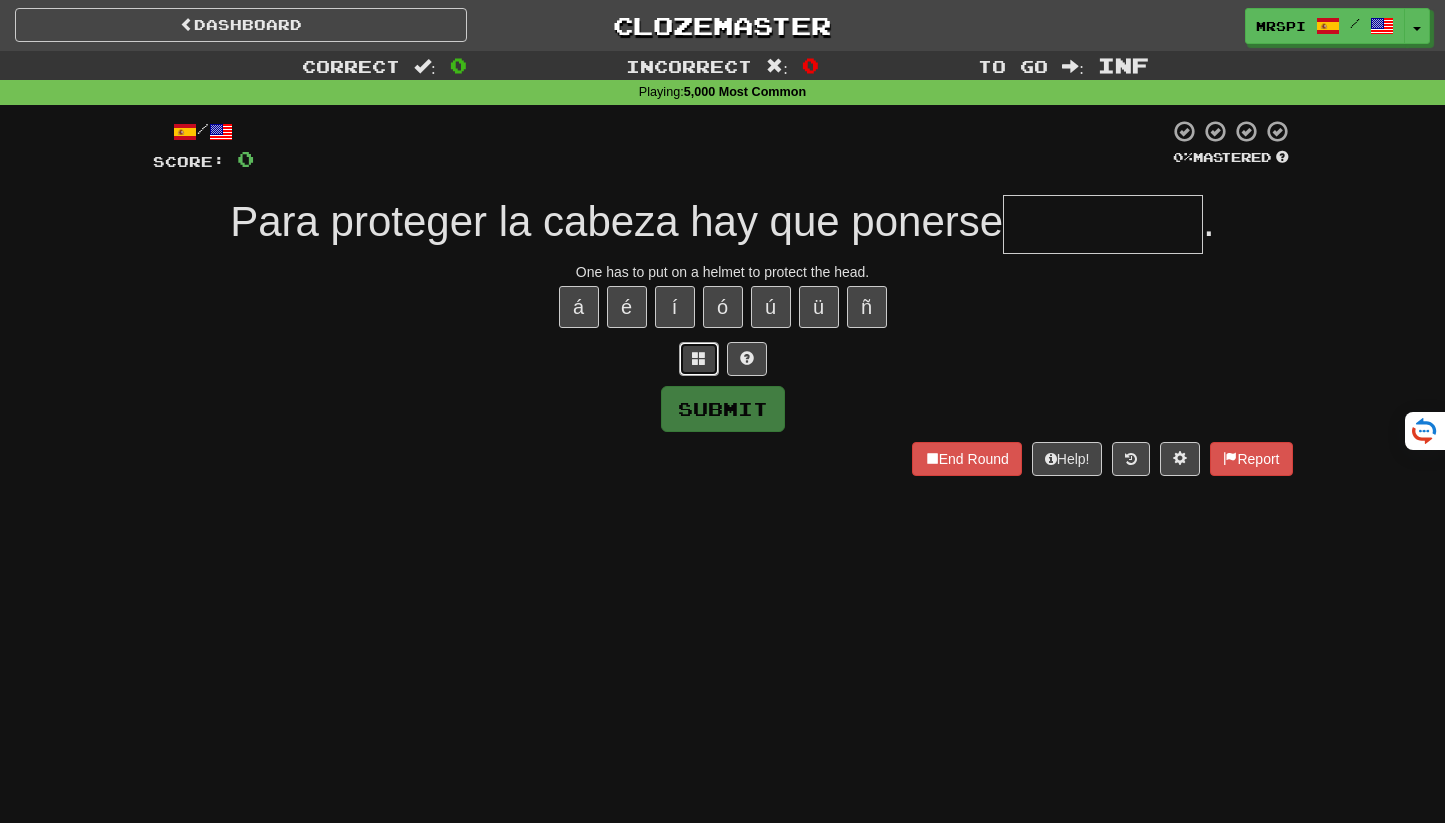 click at bounding box center [699, 358] 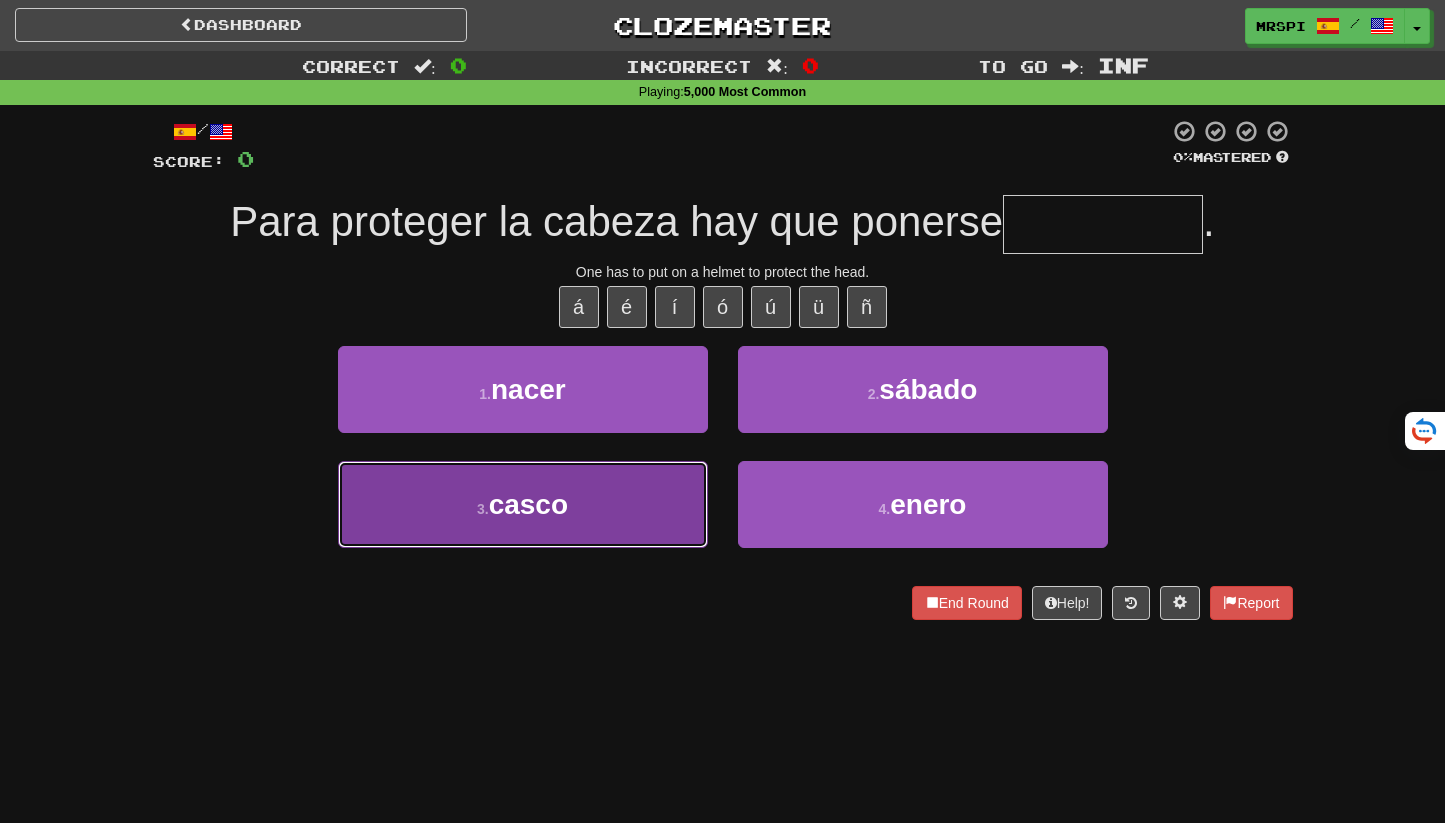 click on "3 .  casco" at bounding box center (523, 504) 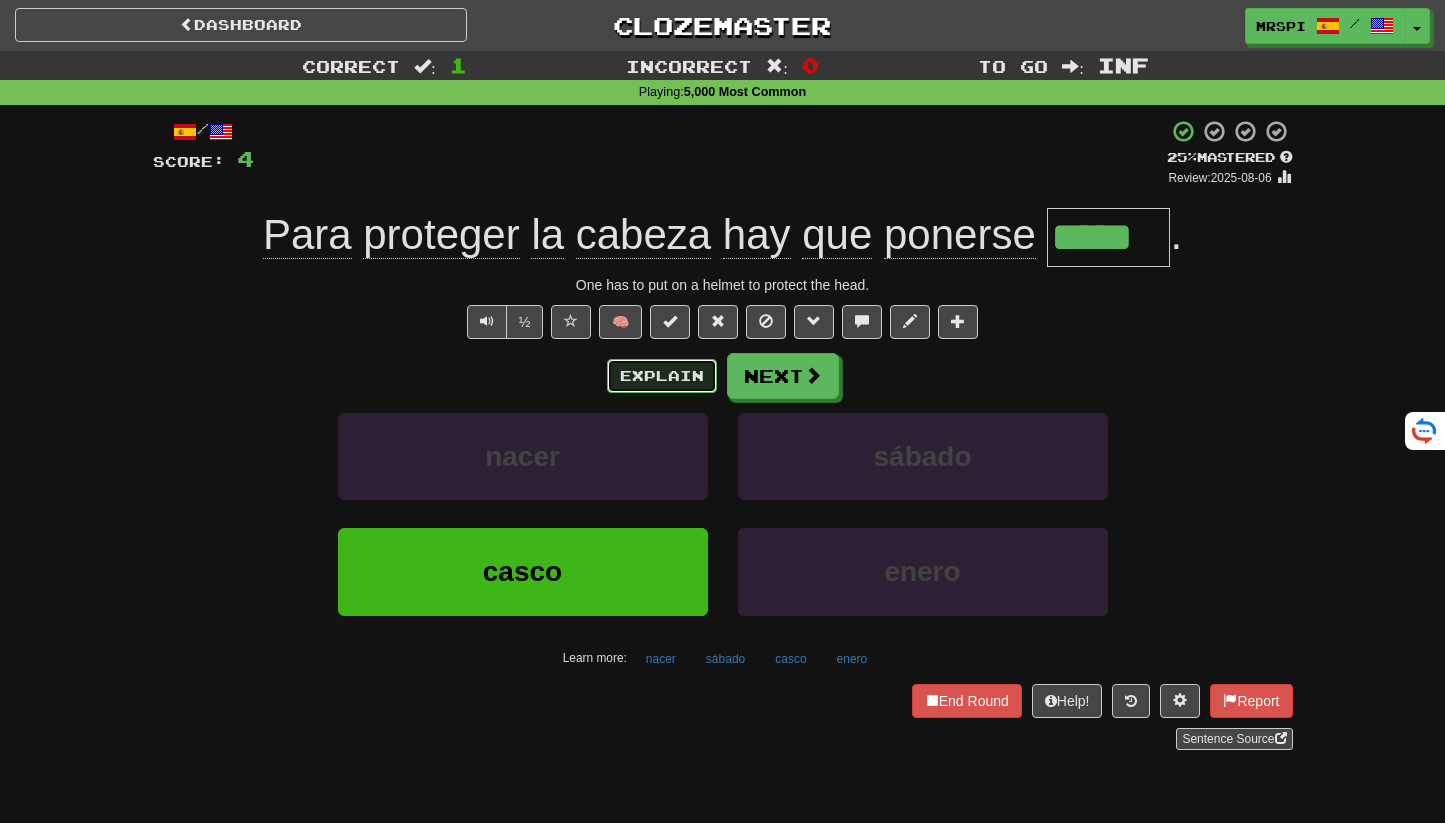 click on "Explain" at bounding box center (662, 376) 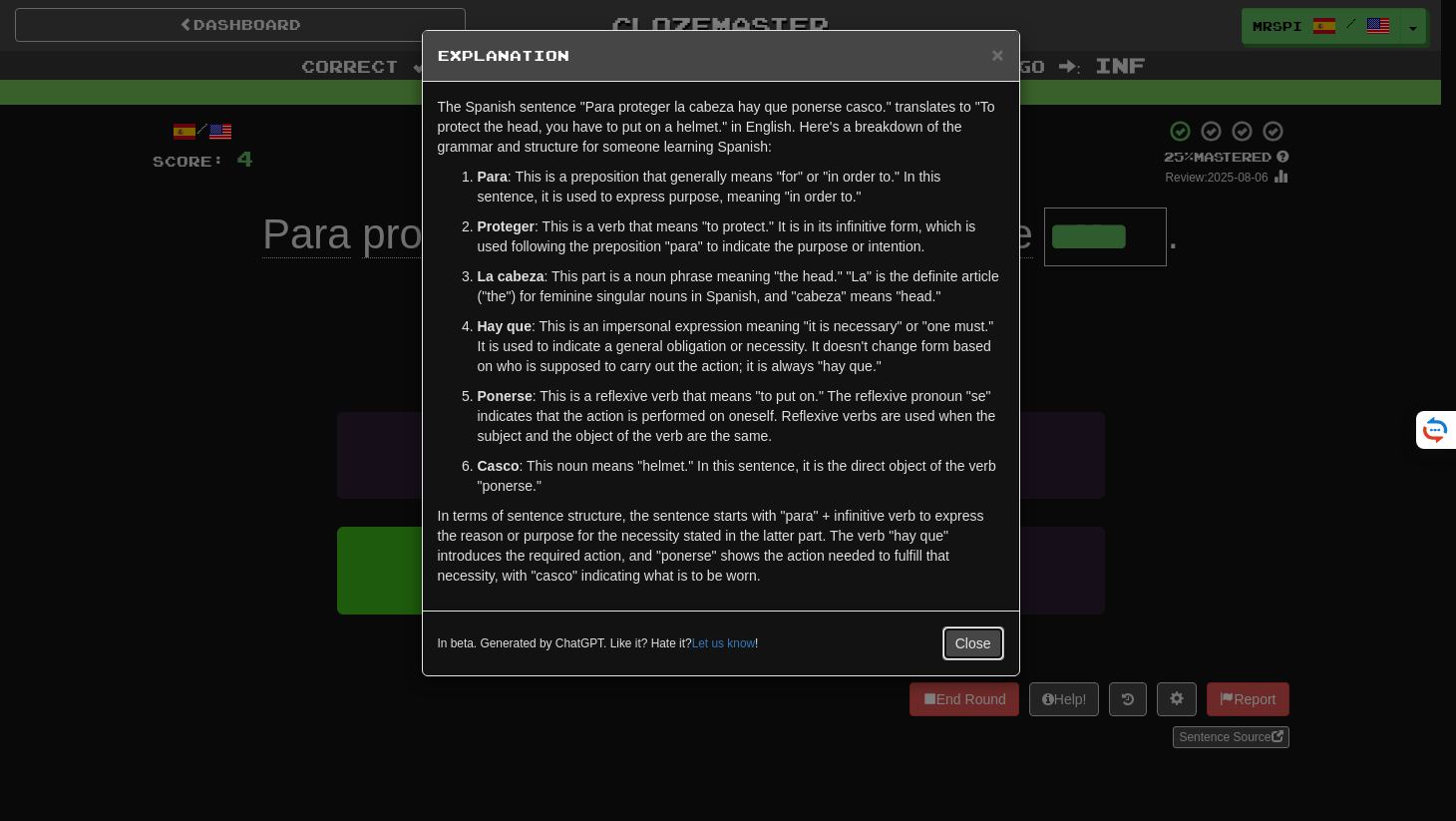 click on "Close" at bounding box center [973, 643] 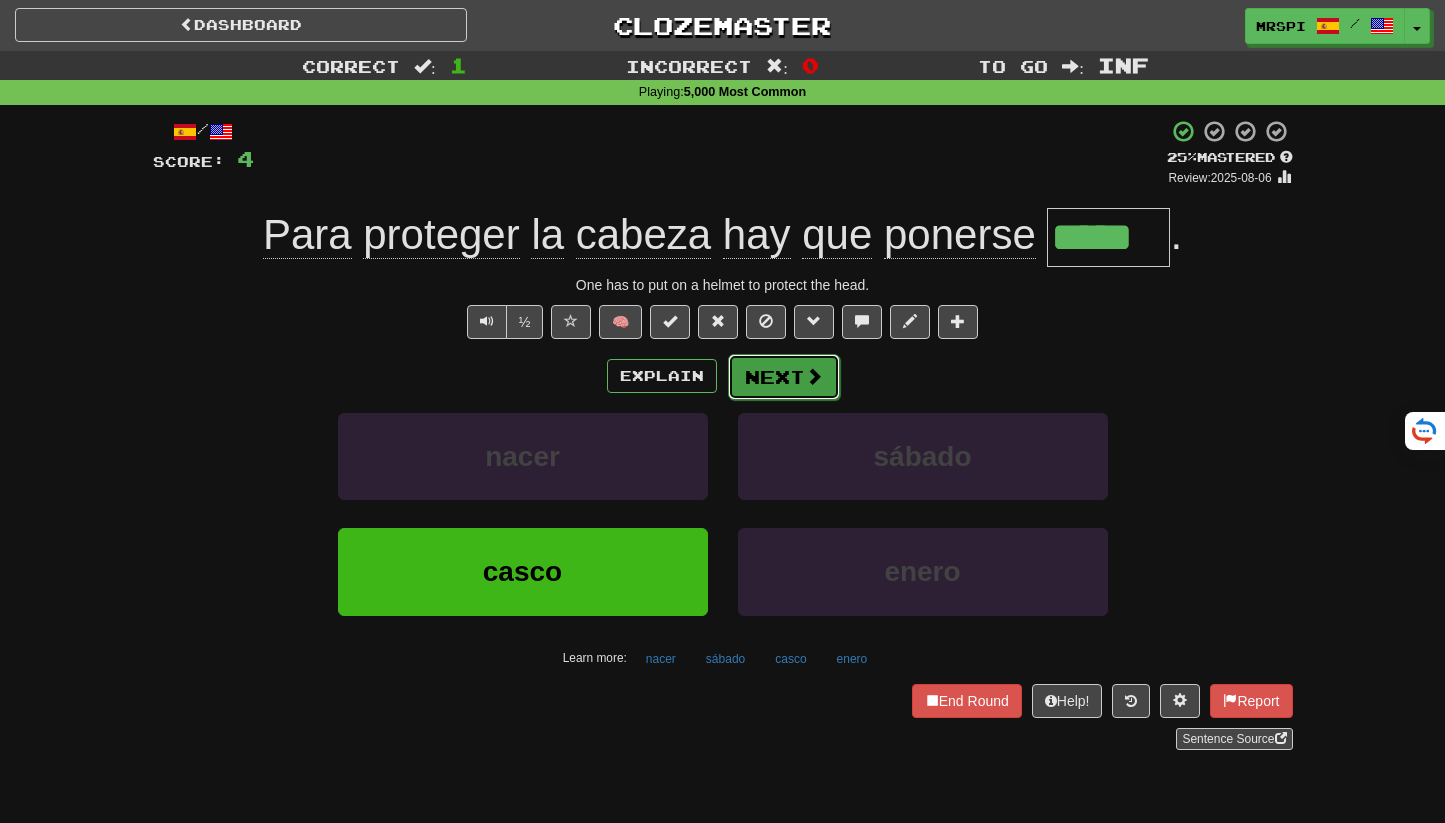 click on "Next" at bounding box center [784, 377] 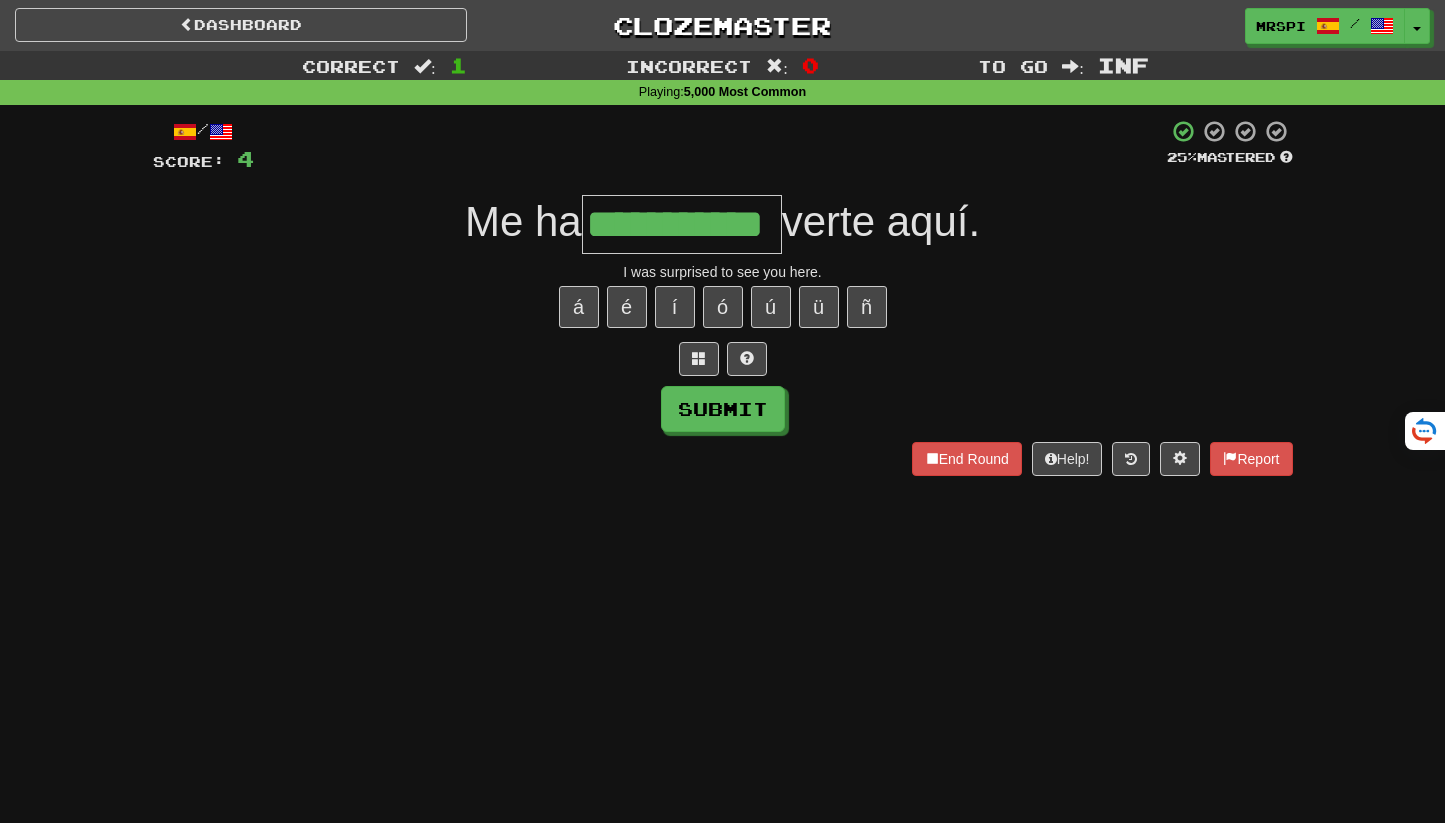 scroll, scrollTop: 0, scrollLeft: 34, axis: horizontal 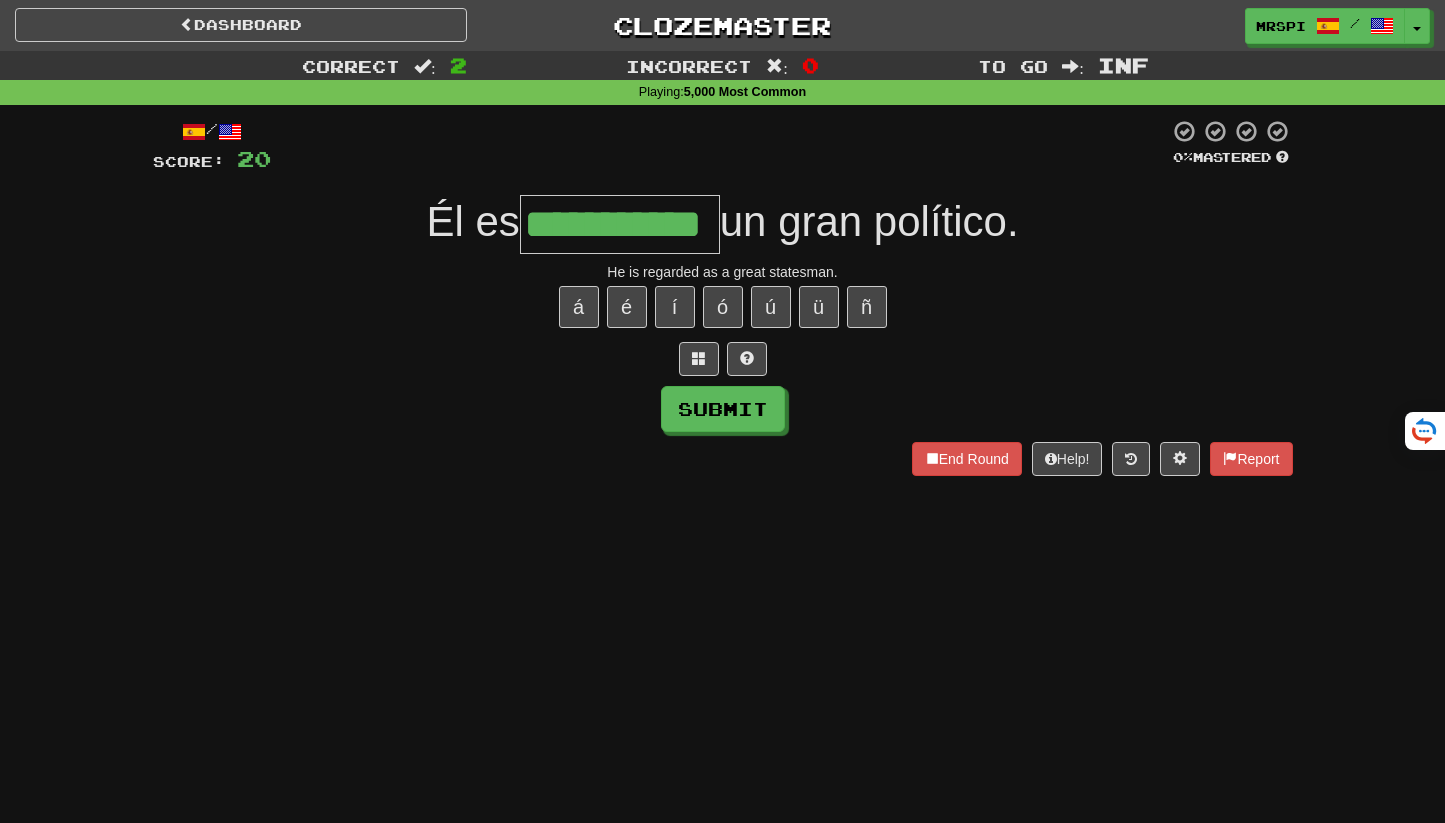 type on "**********" 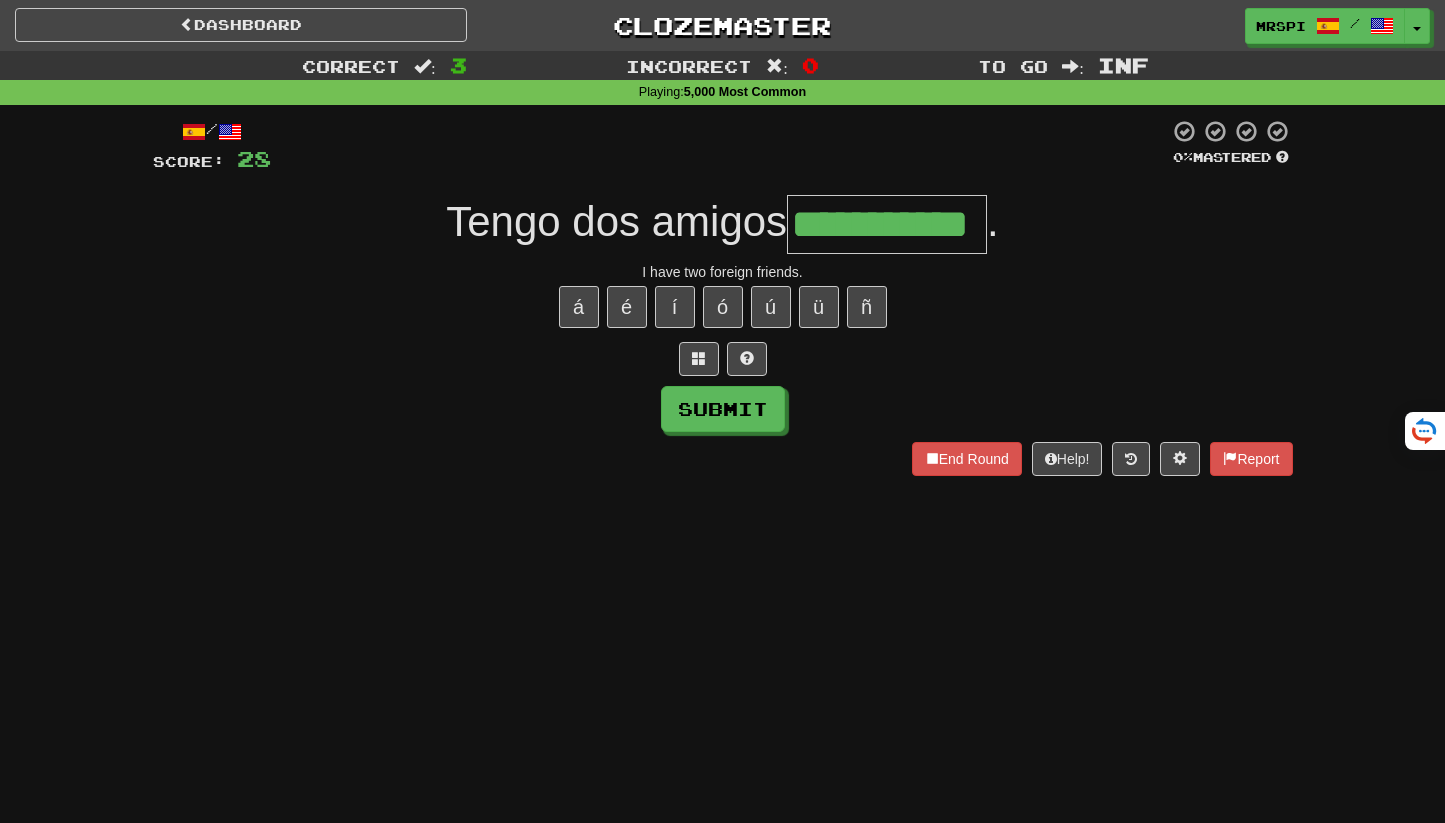 scroll, scrollTop: 0, scrollLeft: 15, axis: horizontal 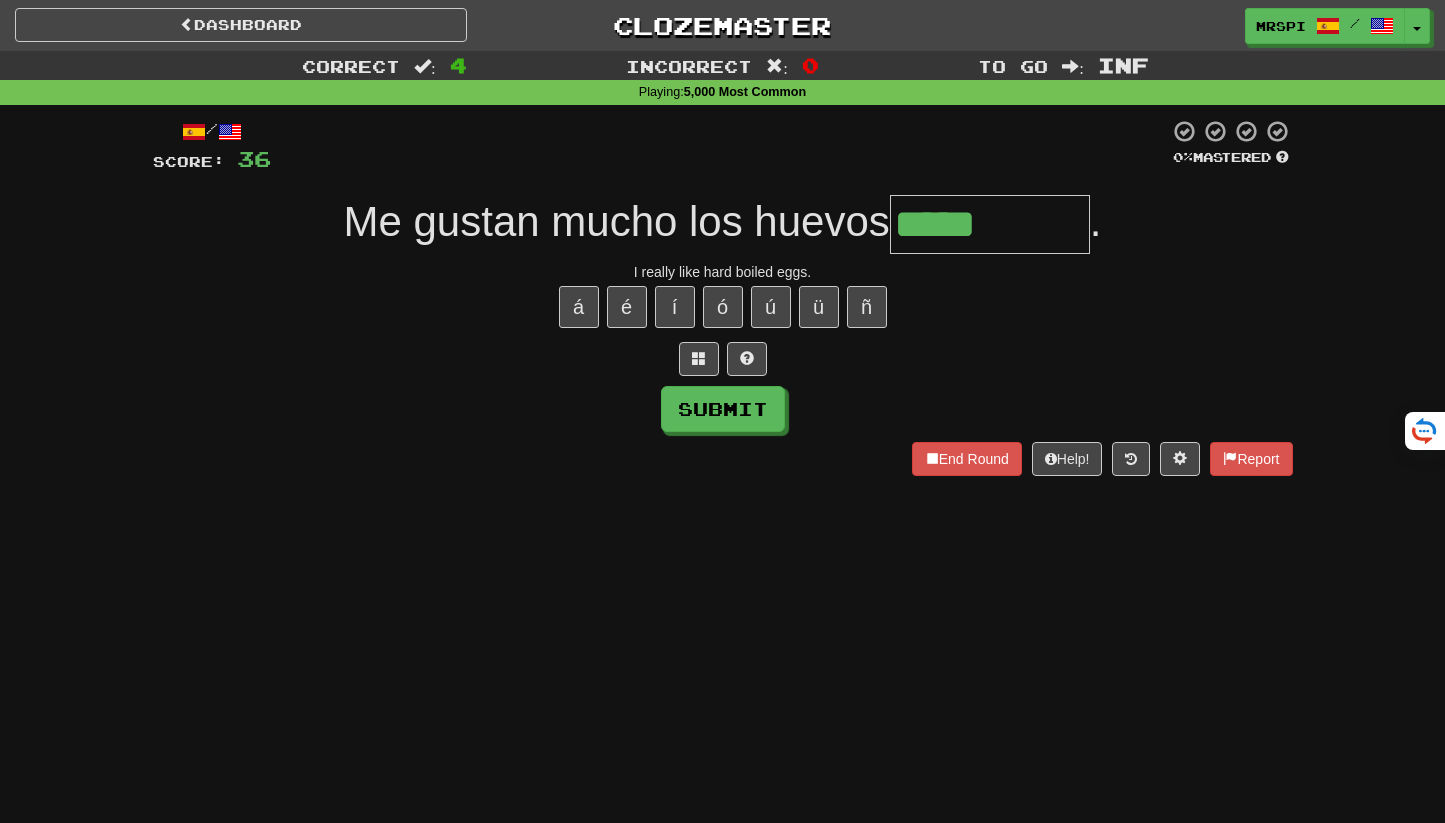 type on "*****" 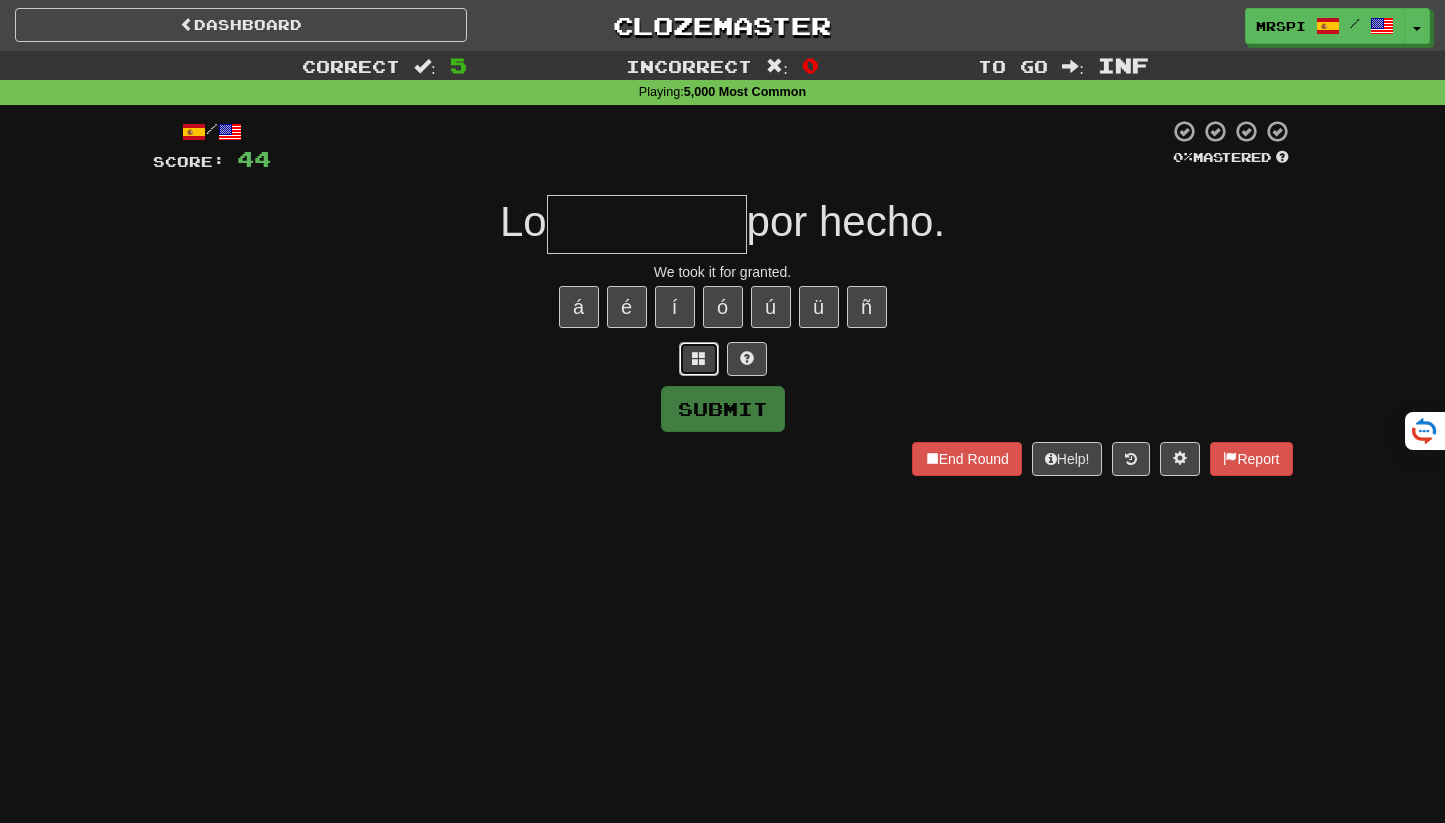 click at bounding box center (699, 358) 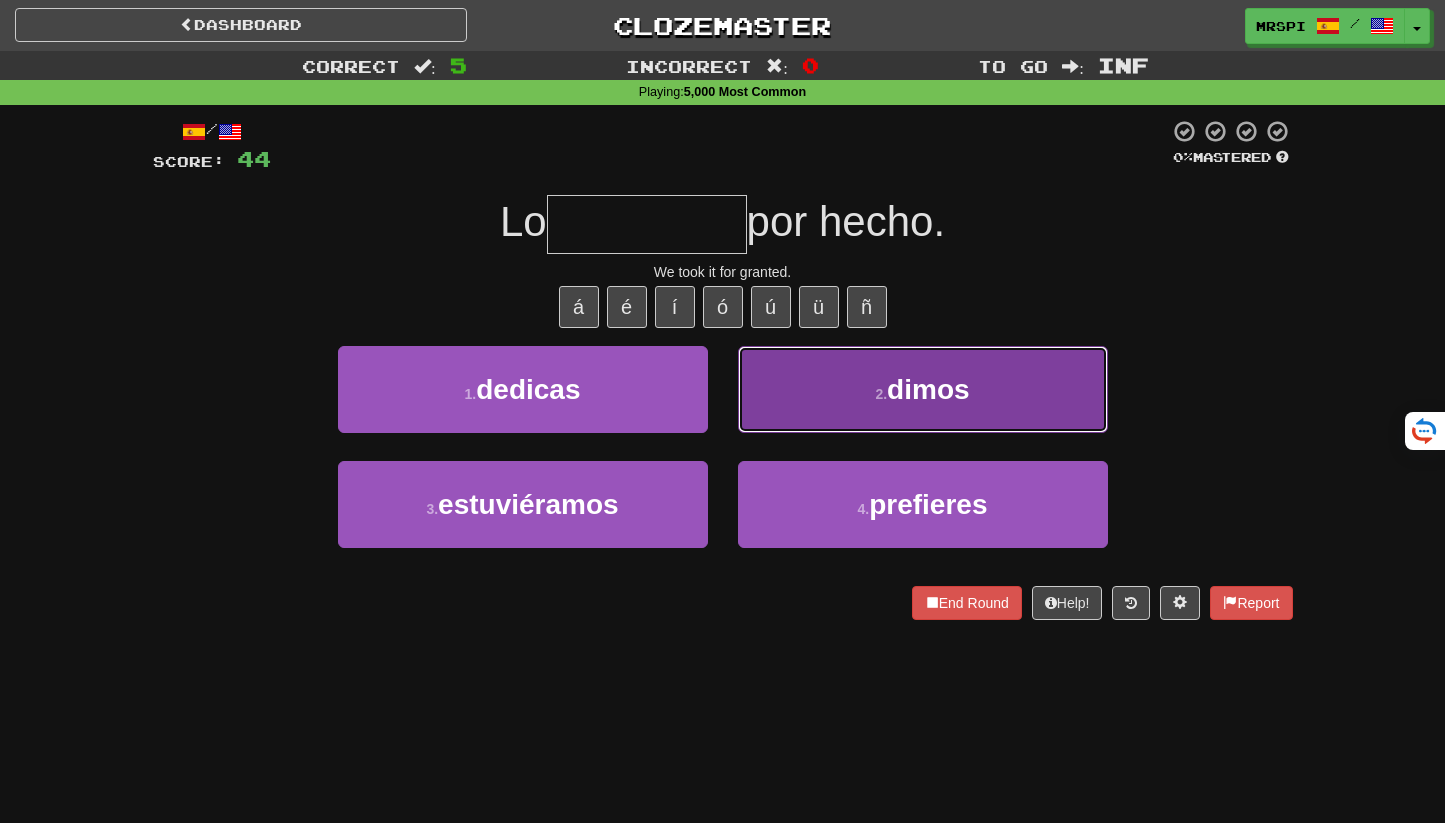 click on "dimos" at bounding box center (928, 389) 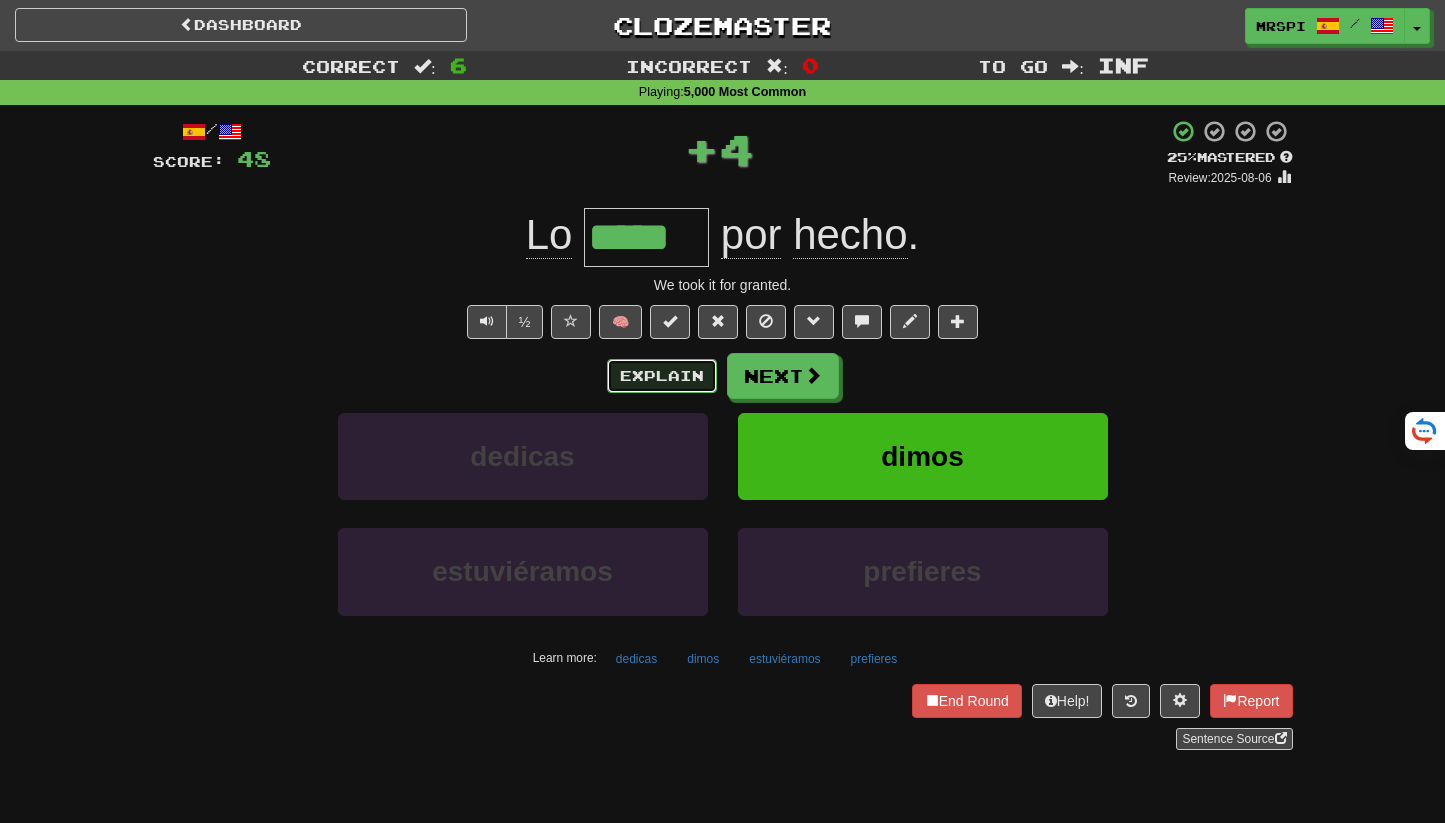 click on "Explain" at bounding box center [662, 376] 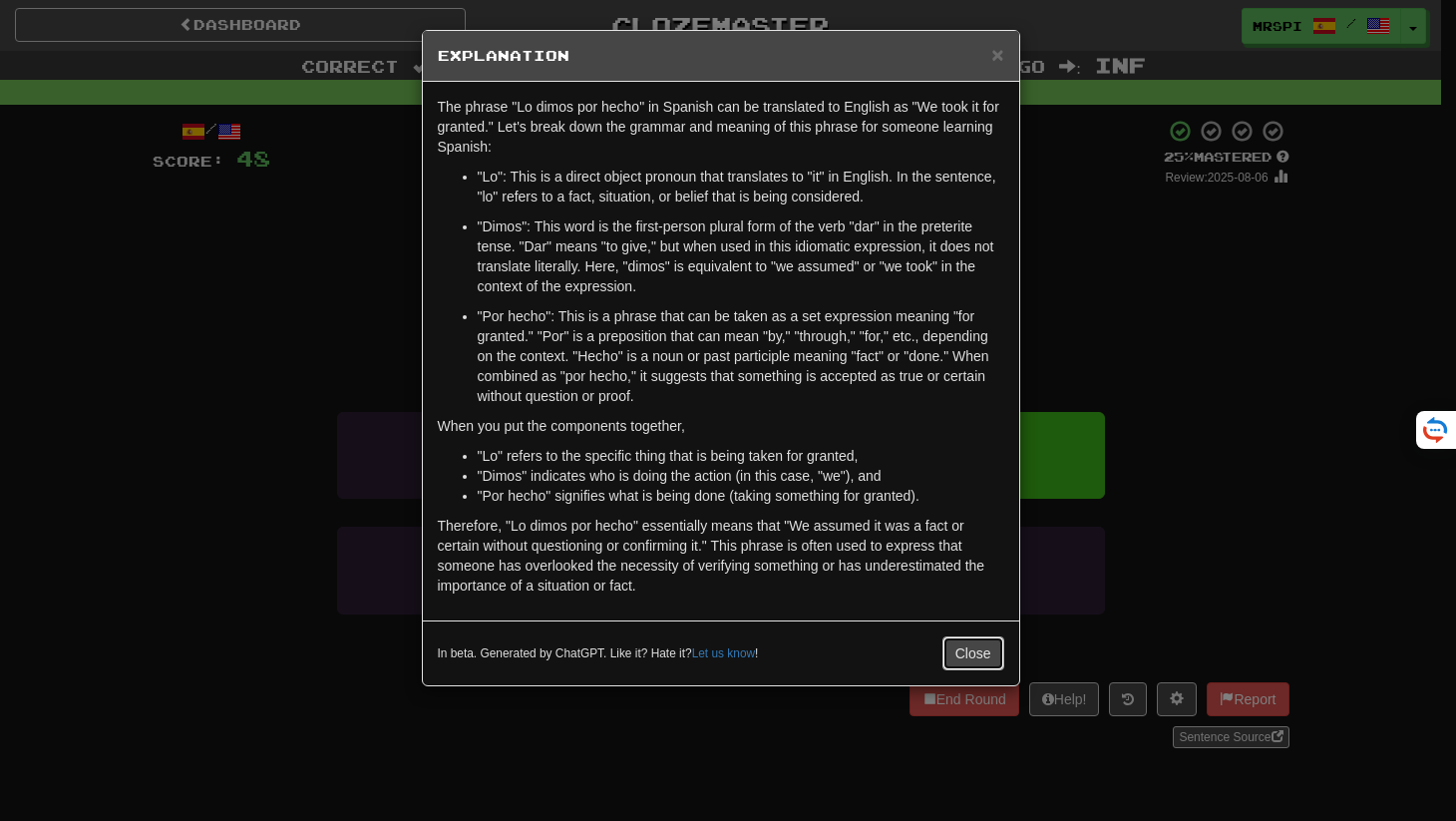 click on "Close" at bounding box center (973, 653) 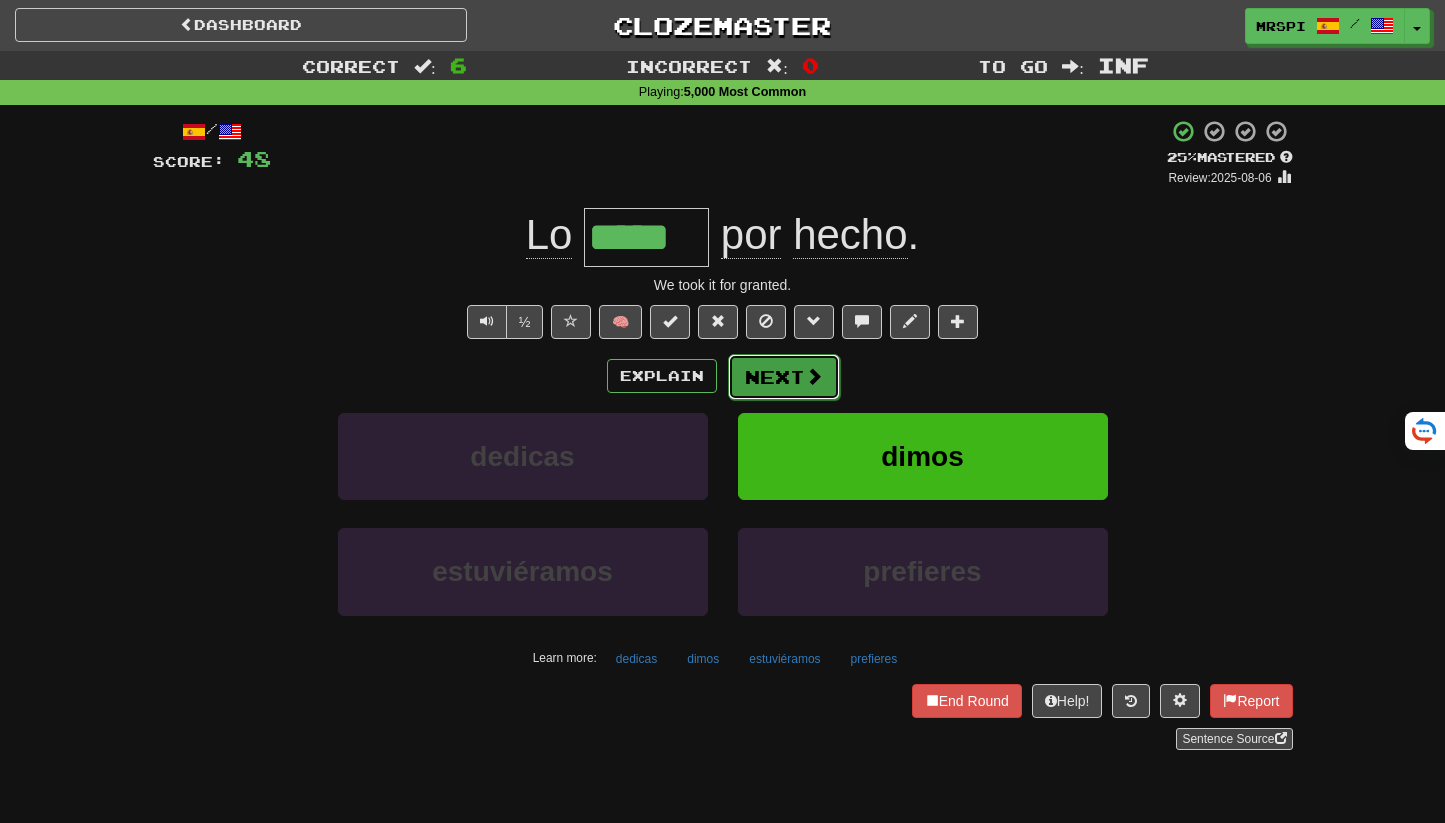 click on "Next" at bounding box center [784, 377] 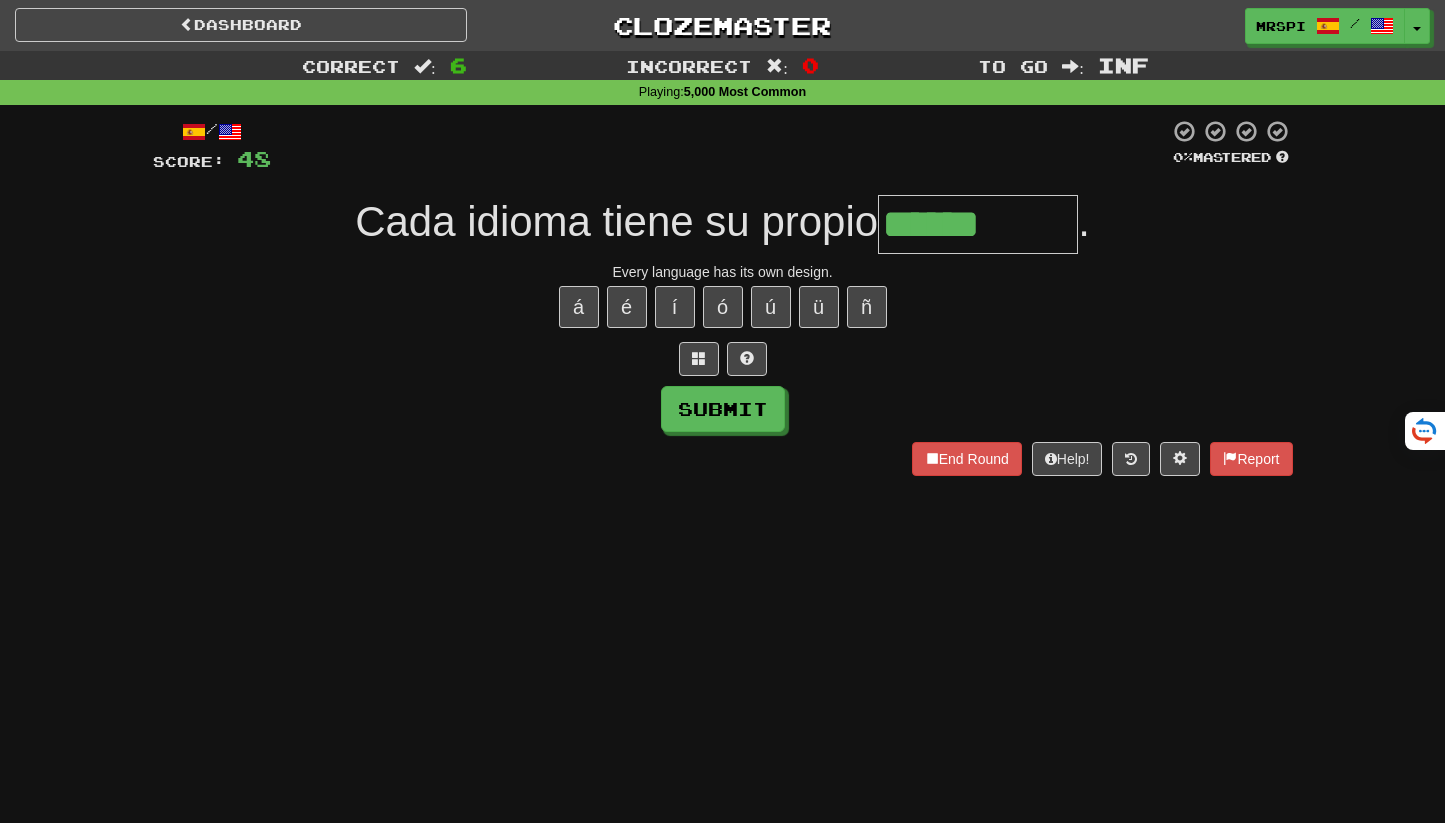 type on "******" 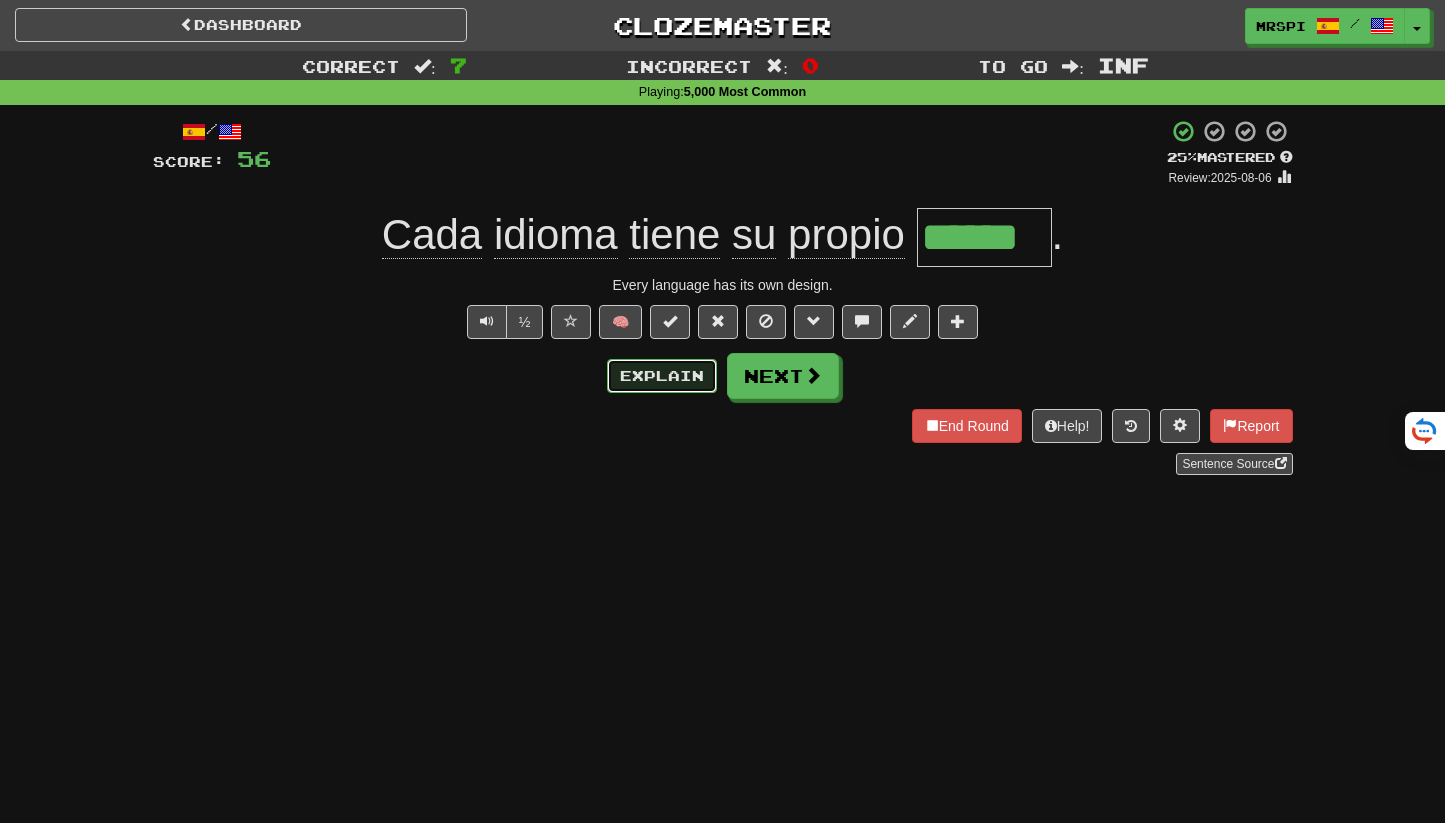 click on "Explain" at bounding box center (662, 376) 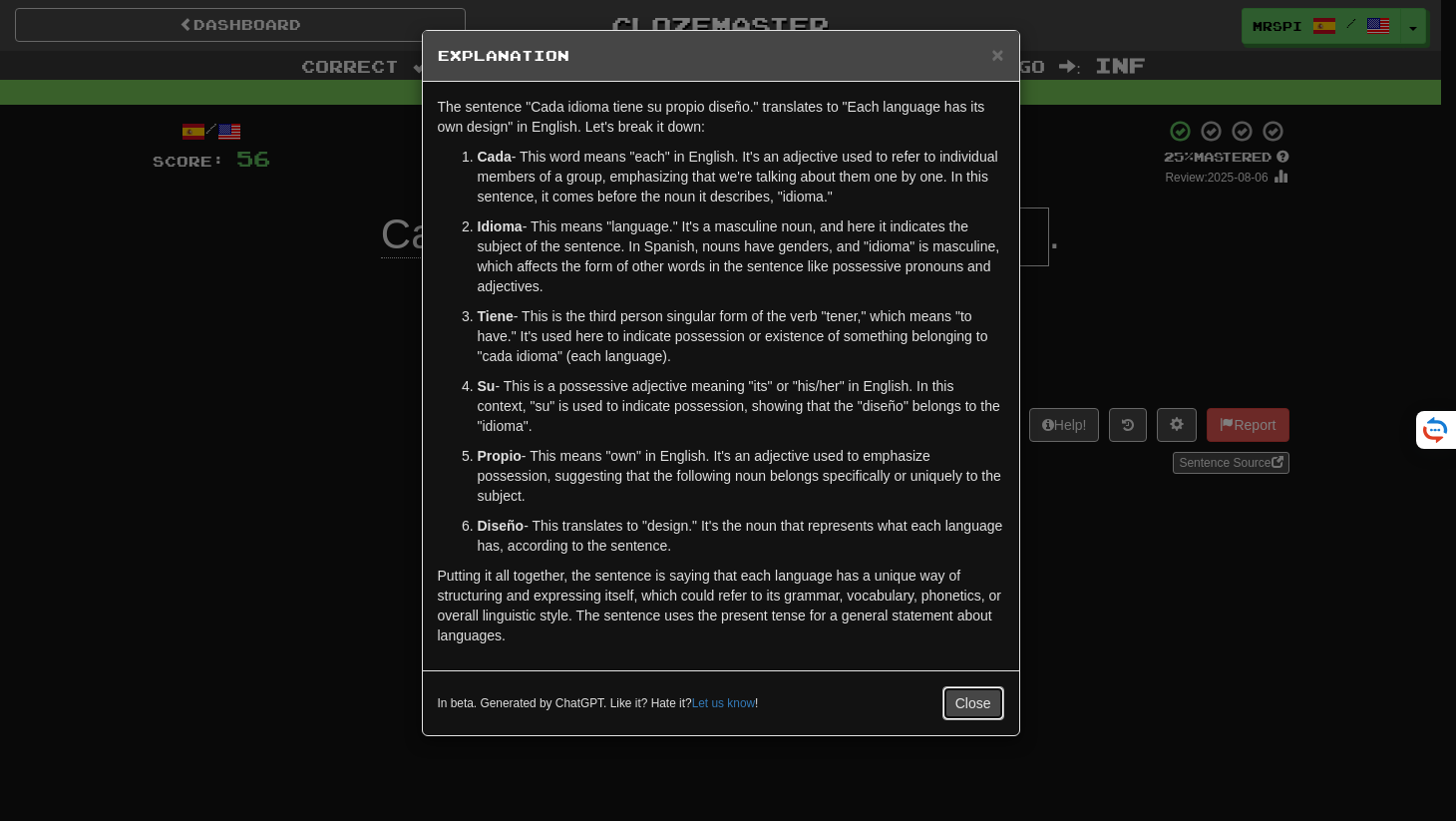 click on "Close" at bounding box center (973, 703) 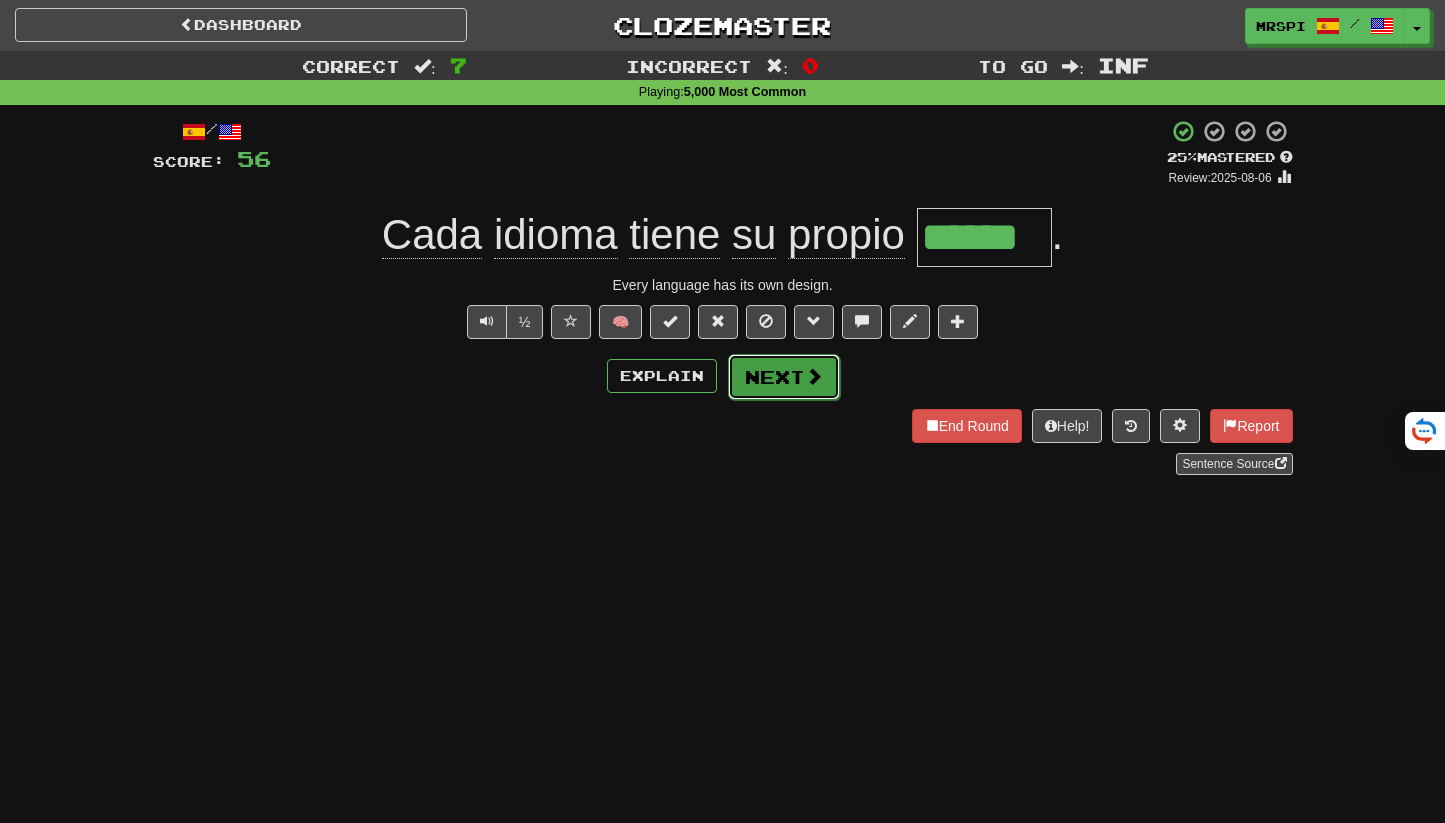 click on "Next" at bounding box center (784, 377) 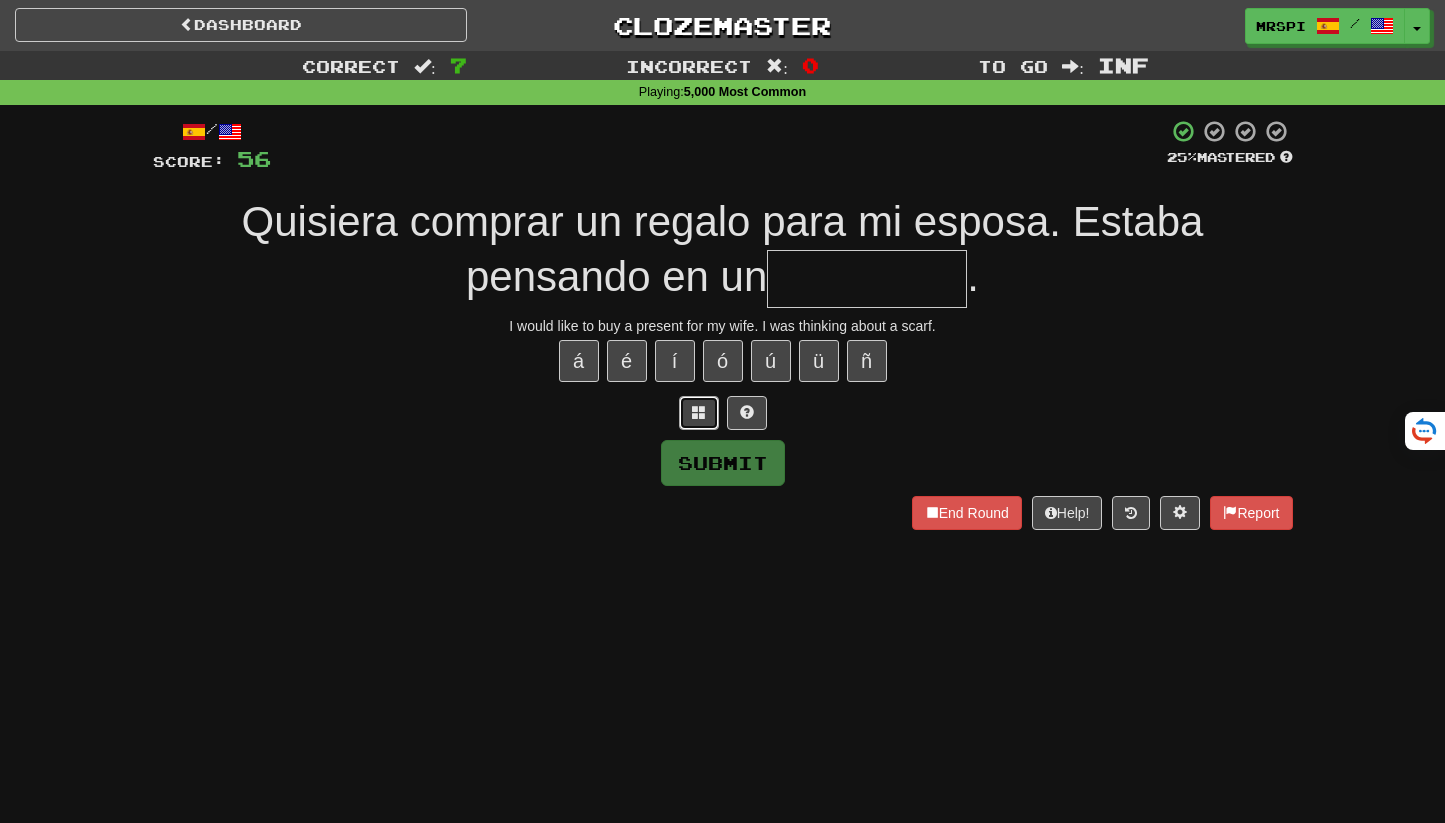 click at bounding box center (699, 412) 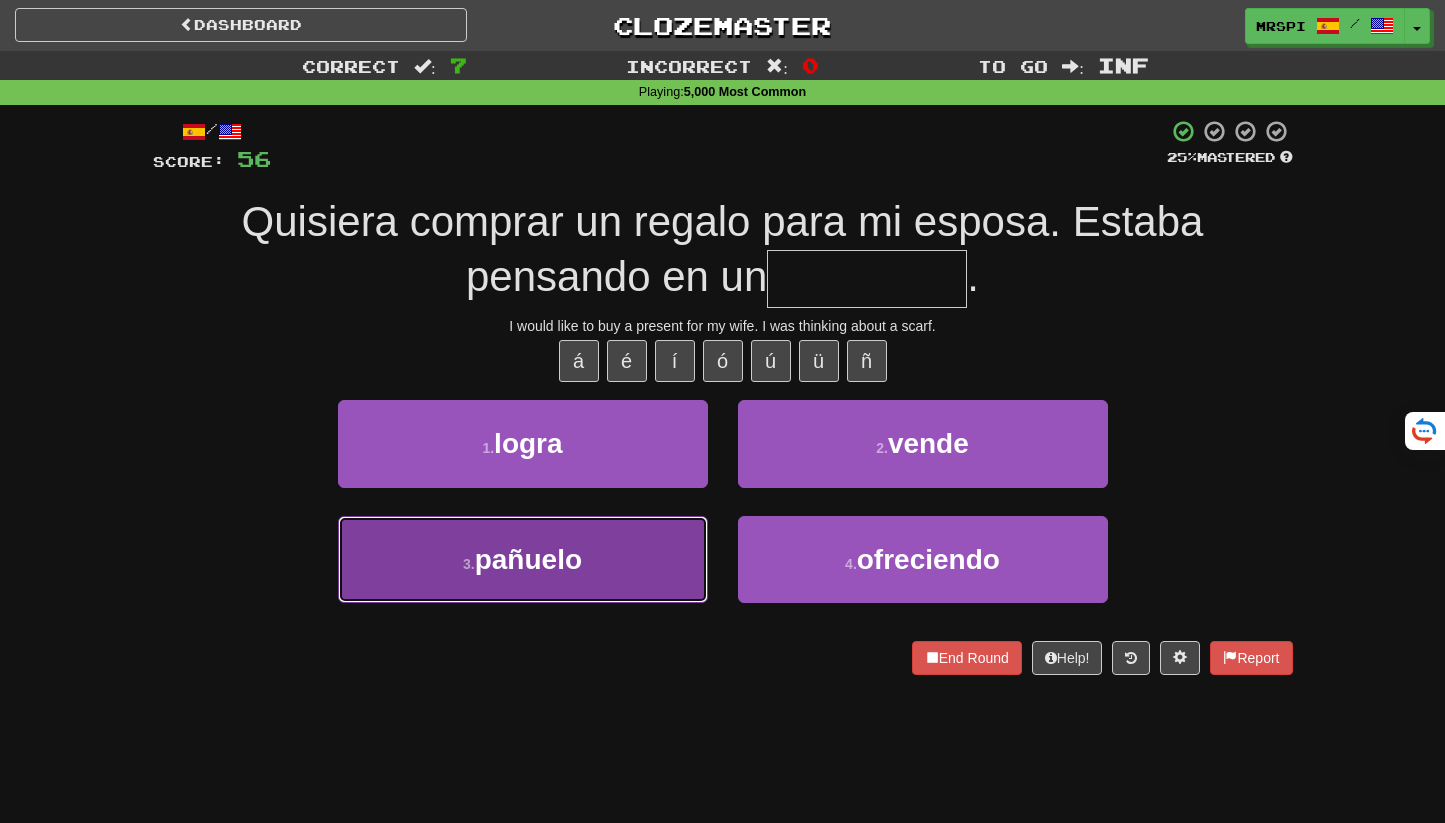 click on "3 .  pañuelo" at bounding box center (523, 559) 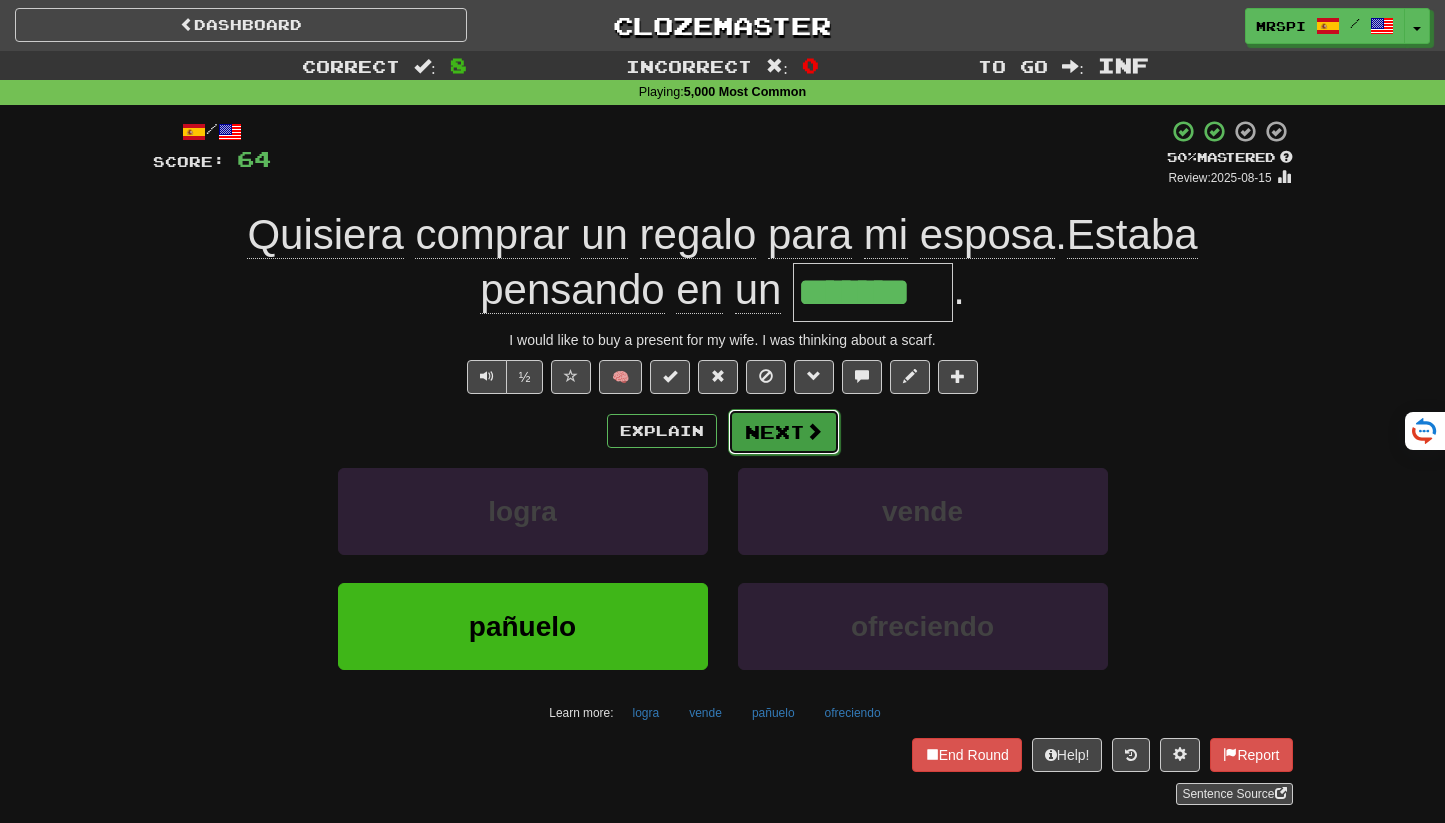 click on "Next" at bounding box center [784, 432] 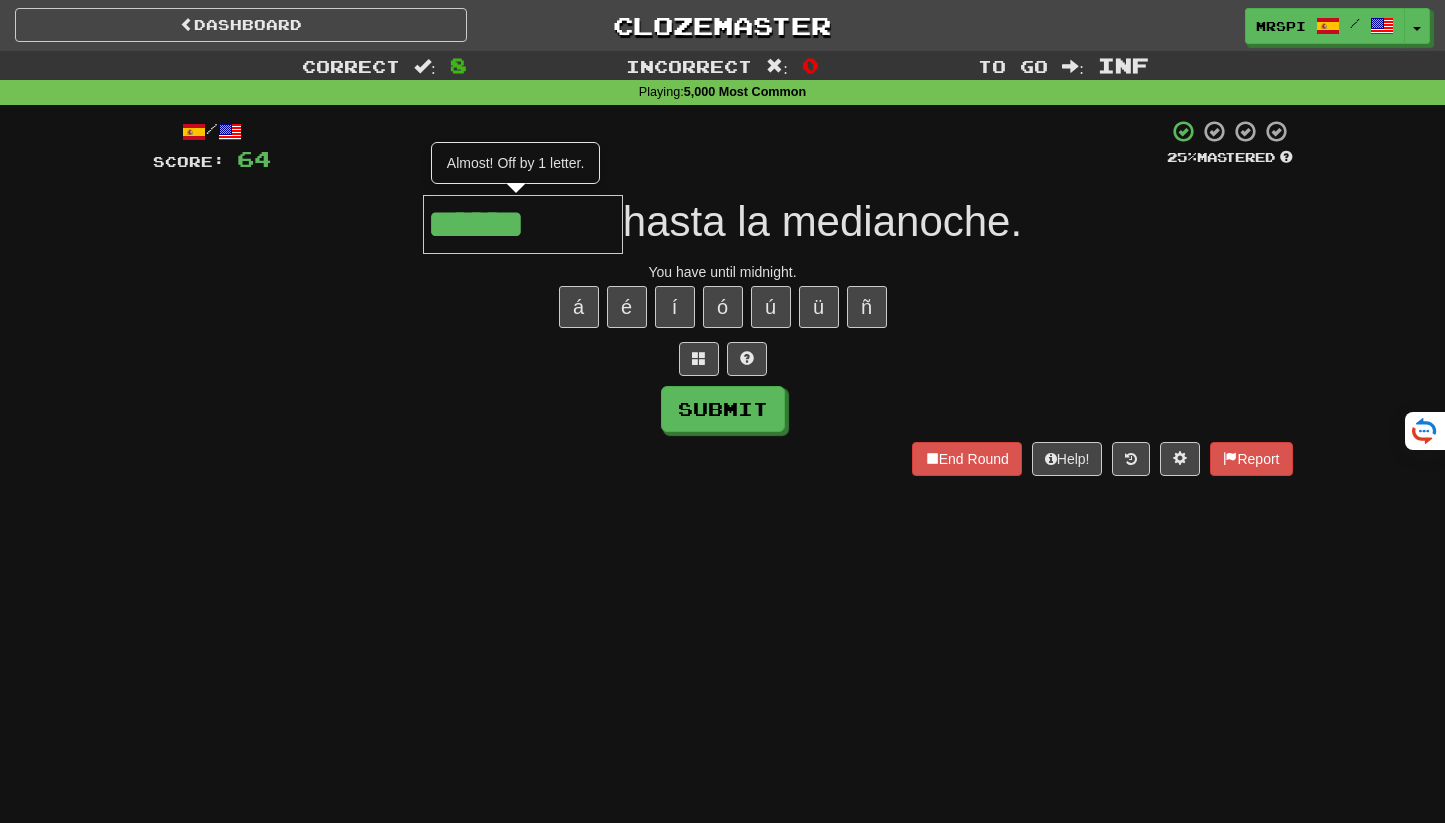 type on "******" 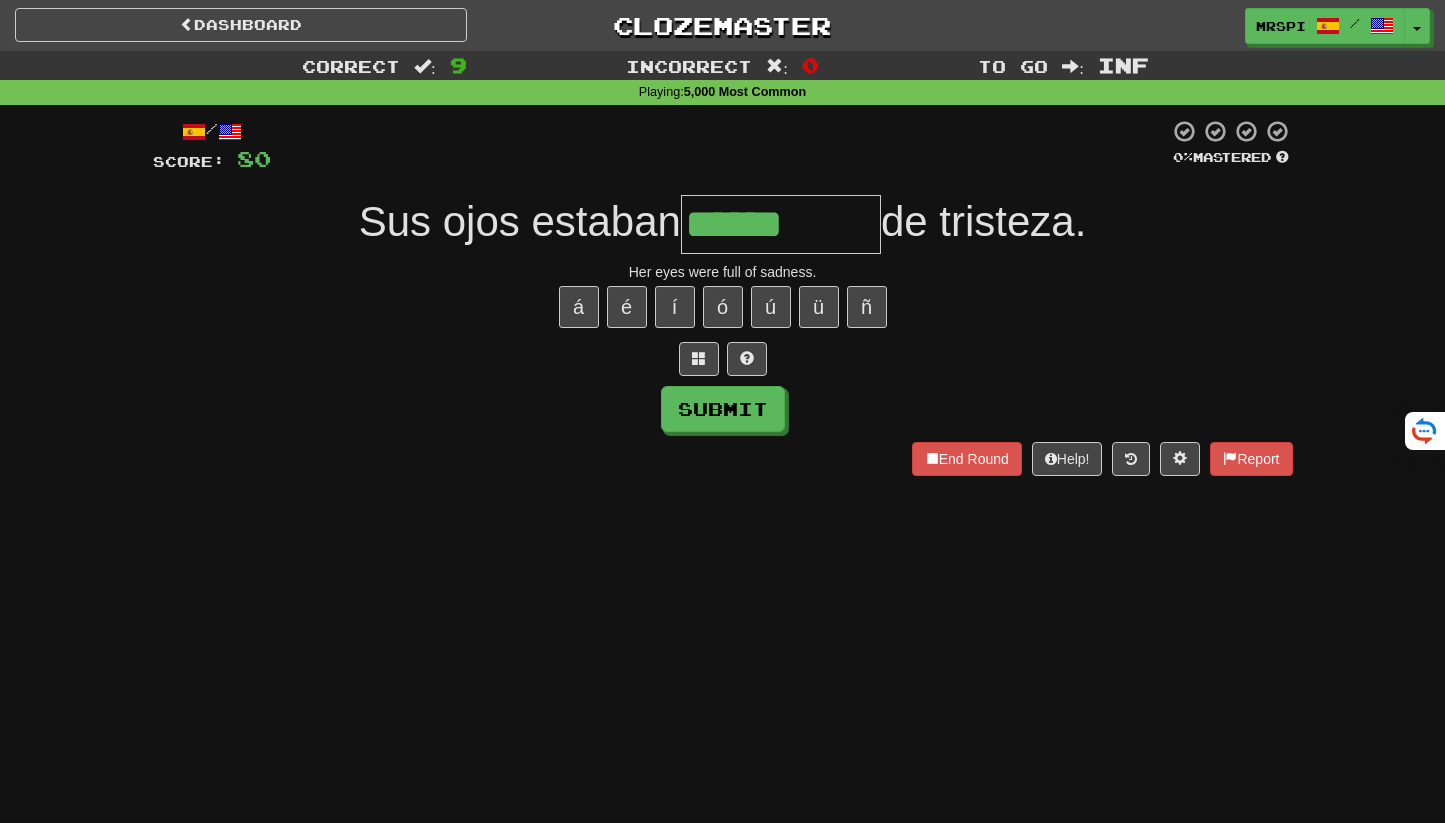 type on "******" 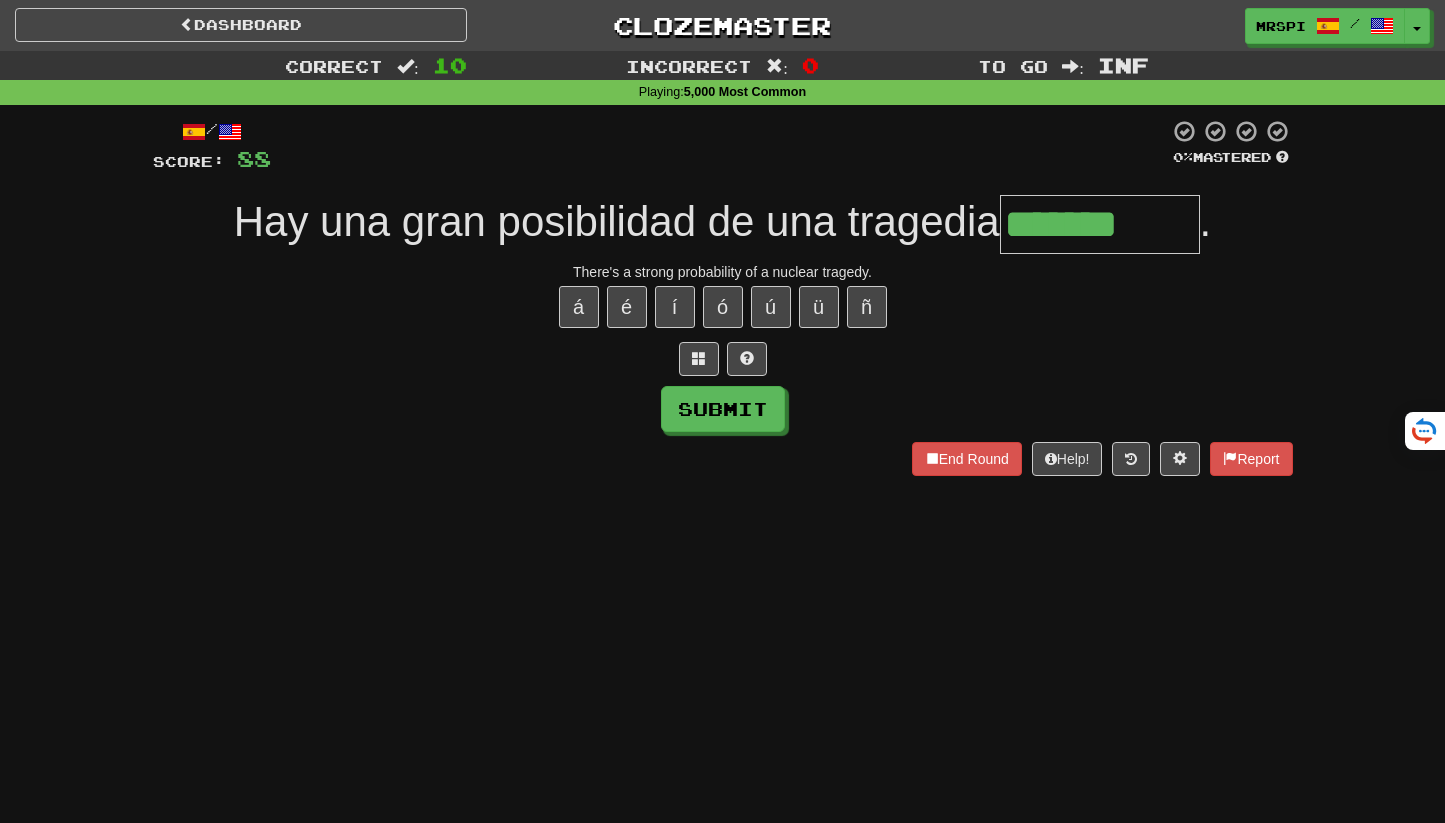 type on "*******" 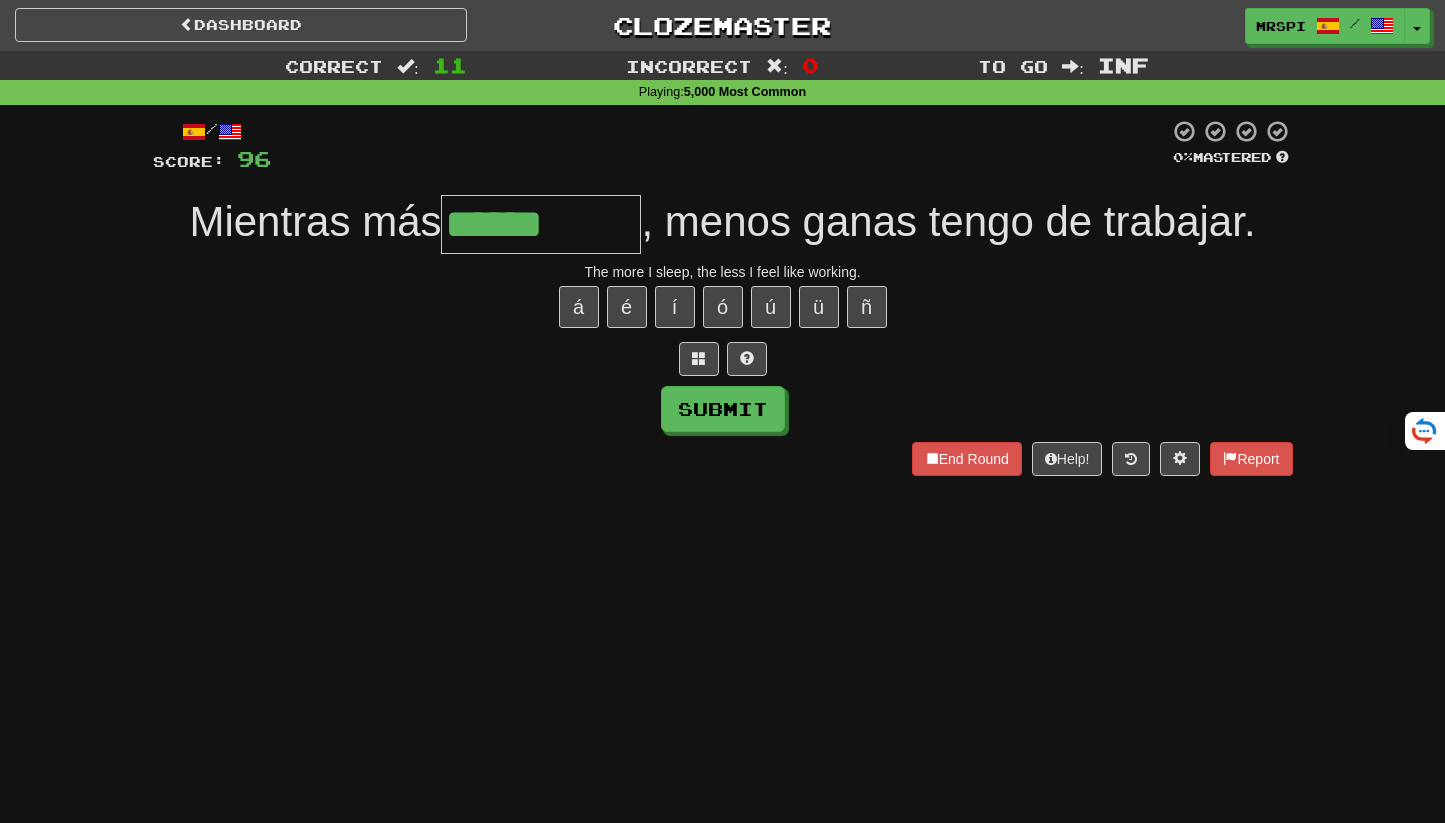 type on "******" 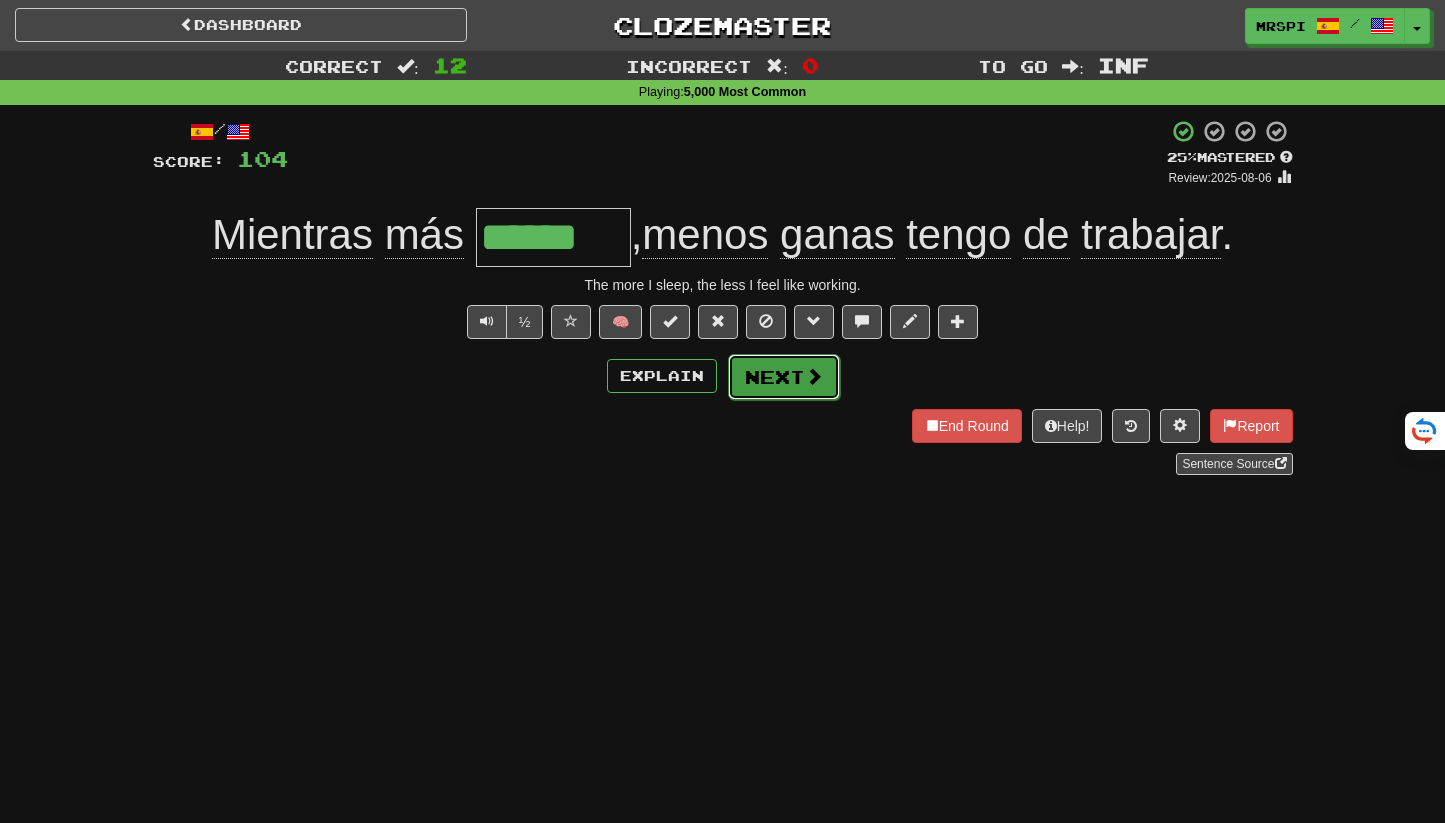 click on "Next" at bounding box center [784, 377] 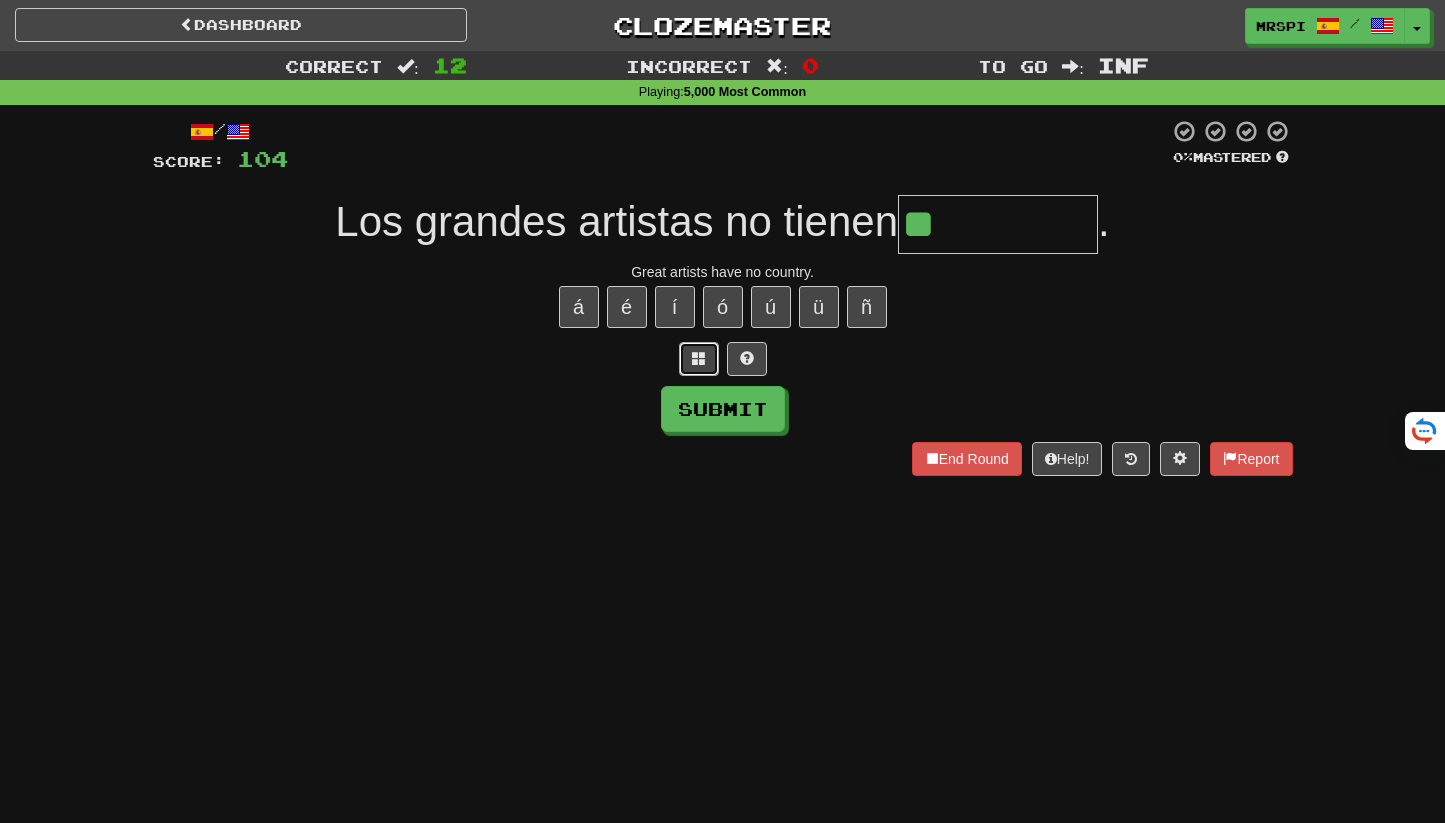 click at bounding box center [699, 358] 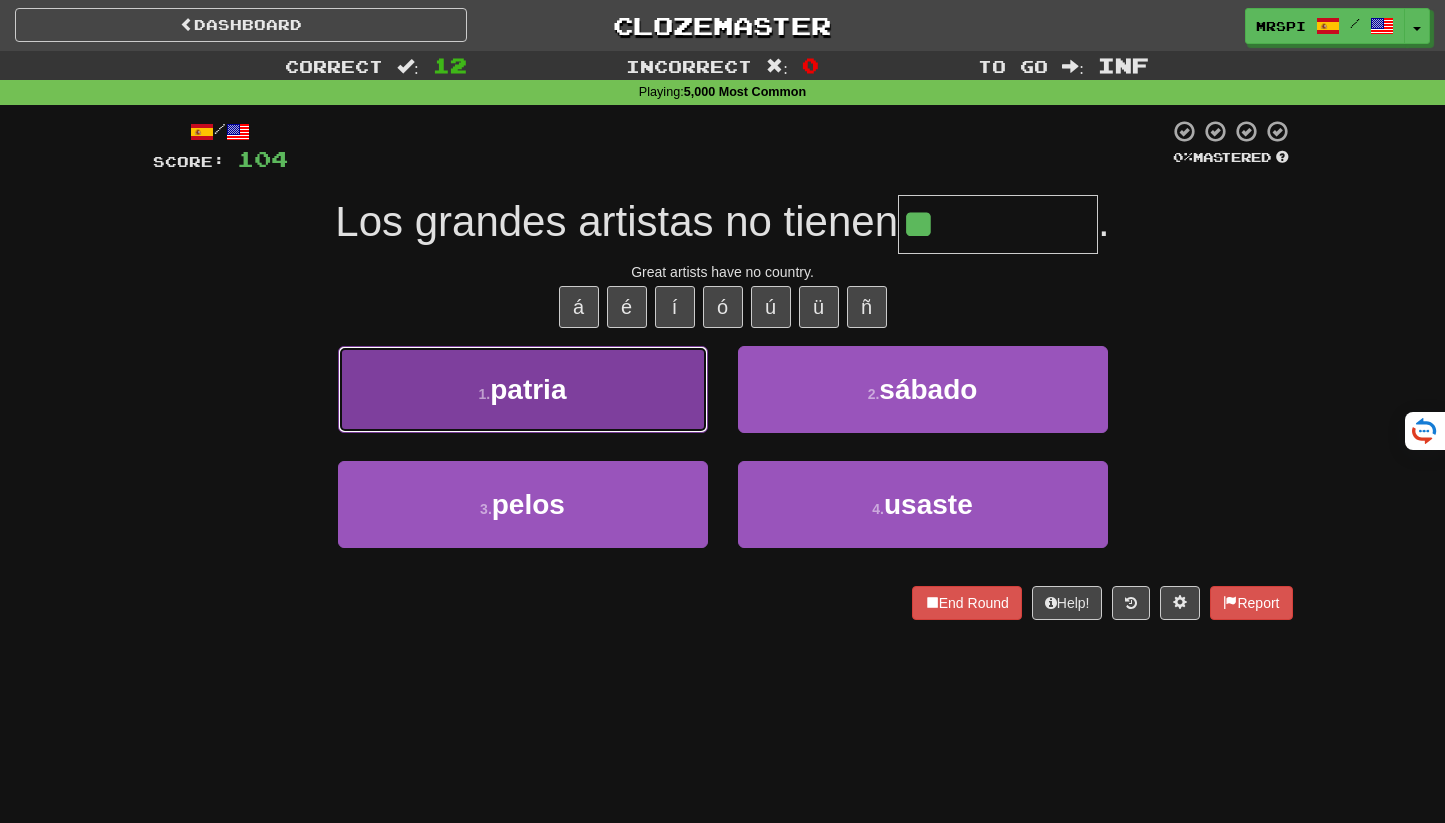 click on "1 .  patria" at bounding box center [523, 389] 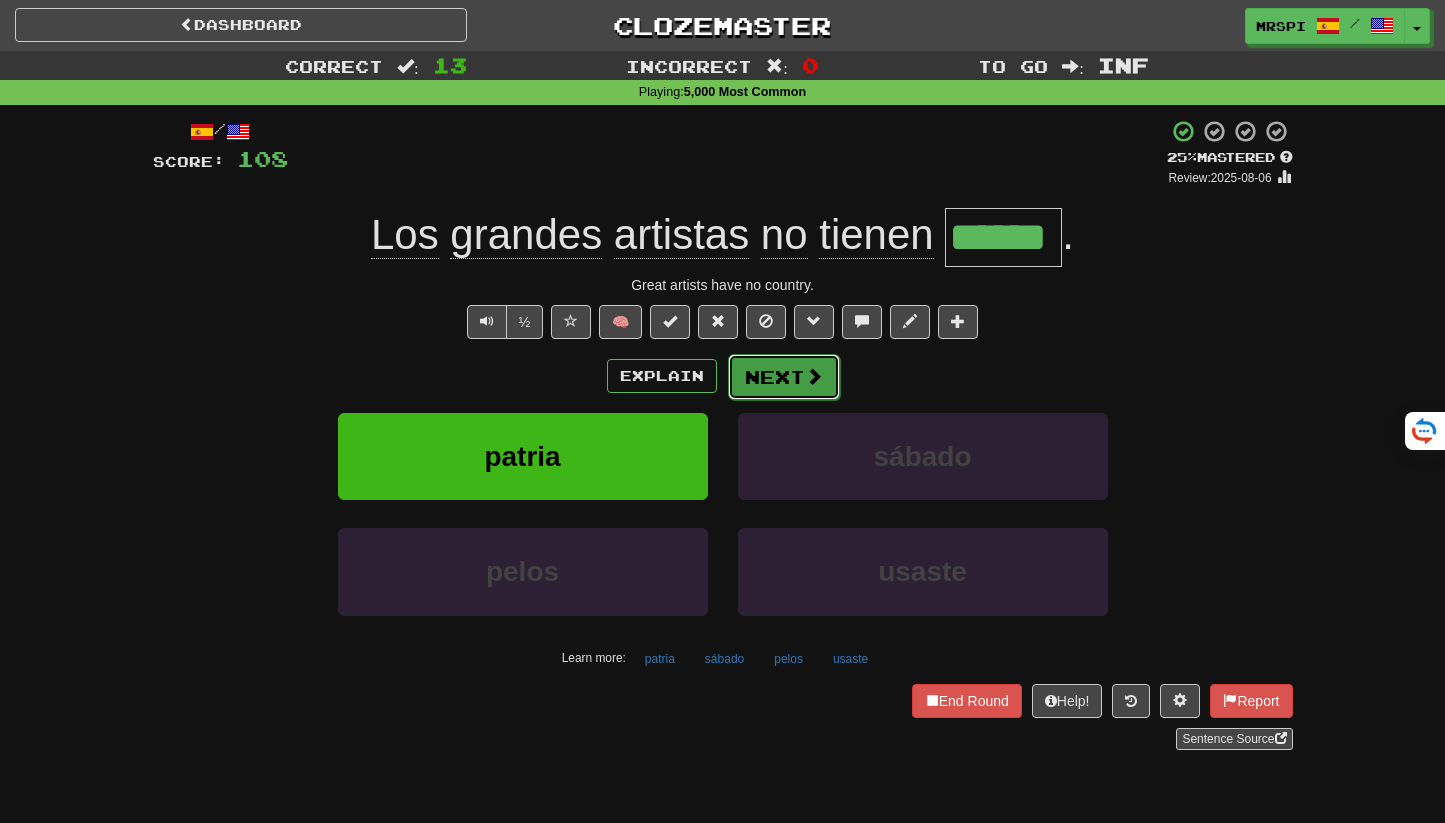 click on "Next" at bounding box center [784, 377] 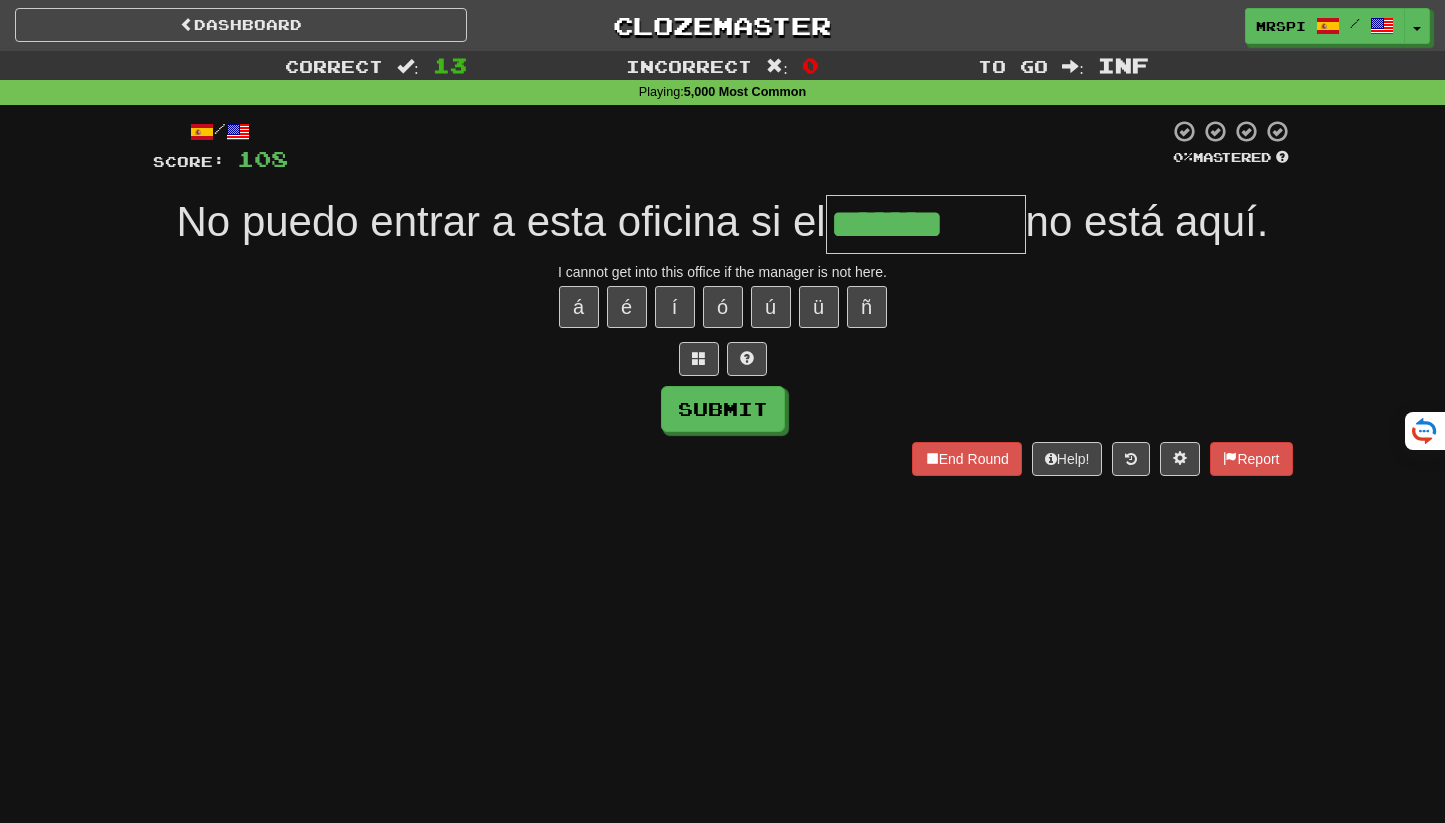 type on "*******" 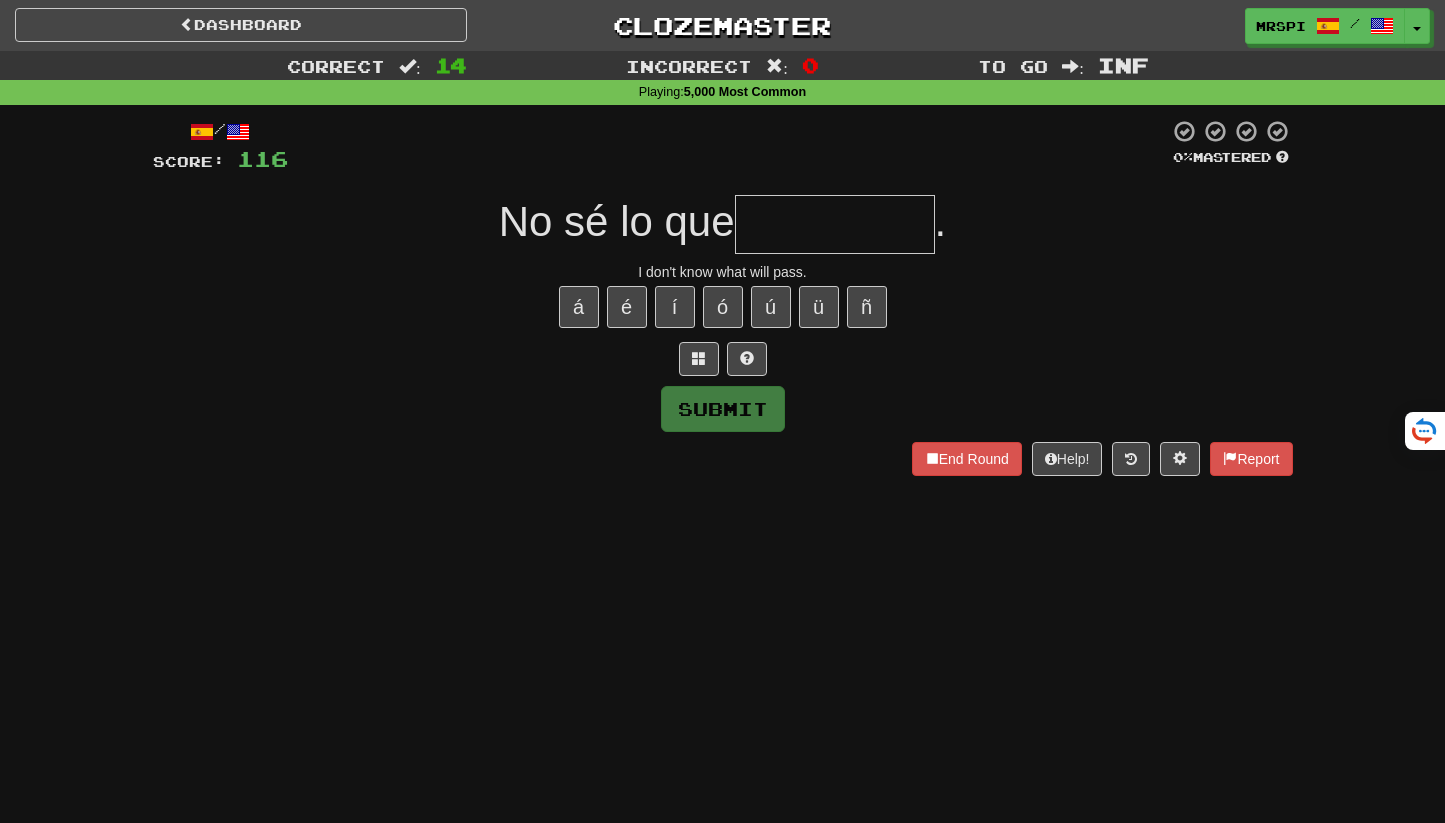 type on "*" 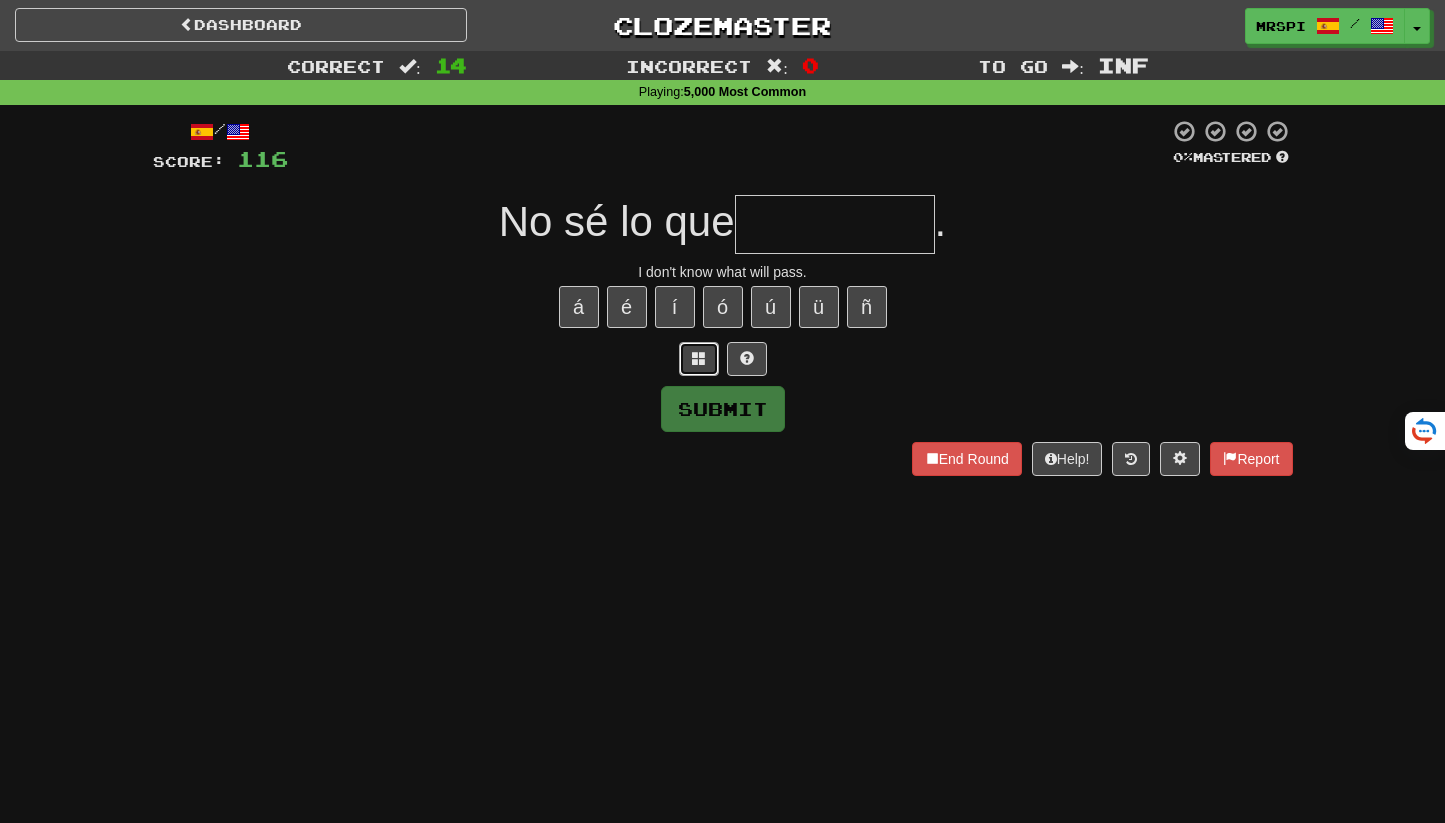 click at bounding box center (699, 358) 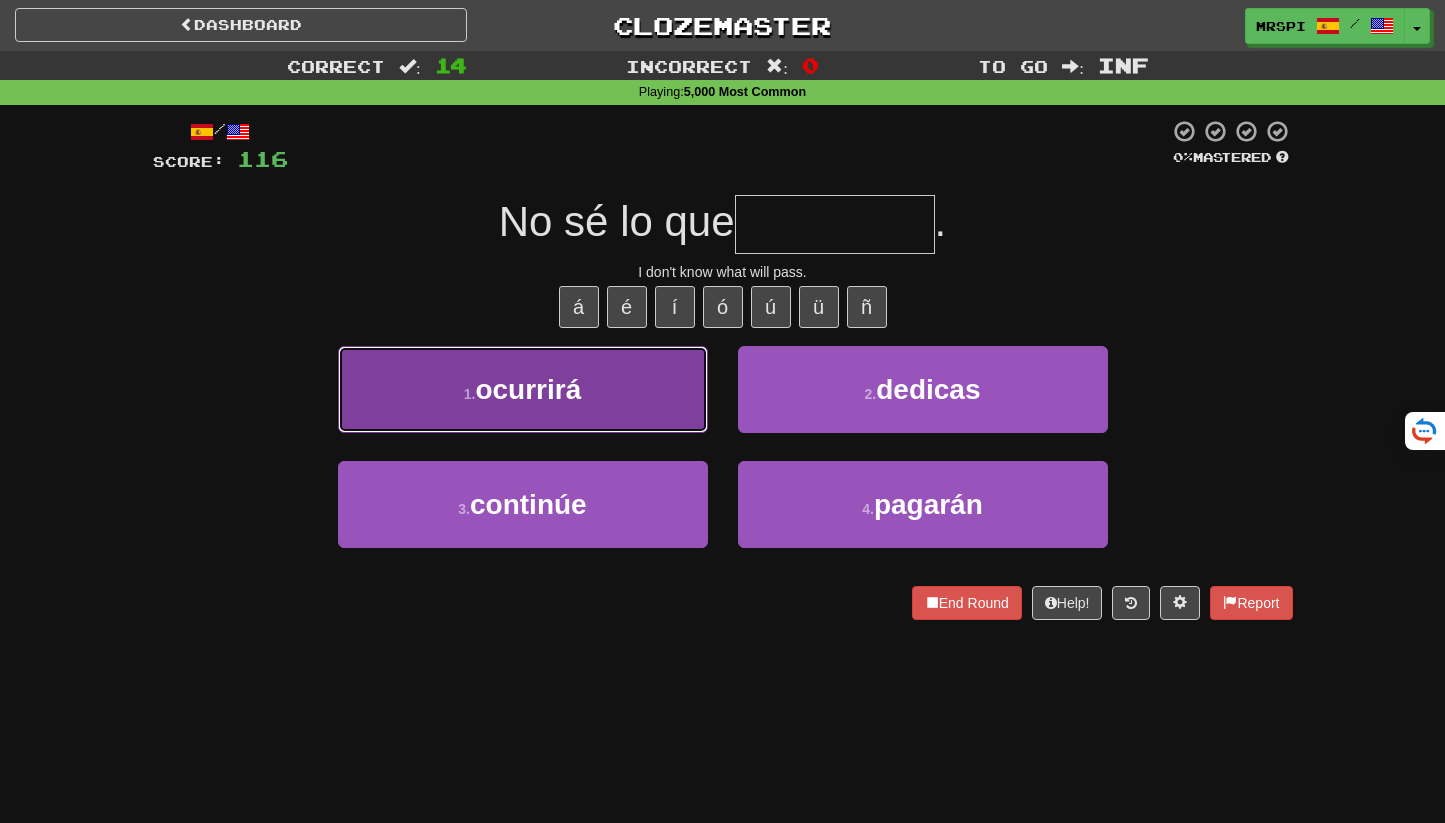 click on "1 .  ocurrirá" at bounding box center [523, 389] 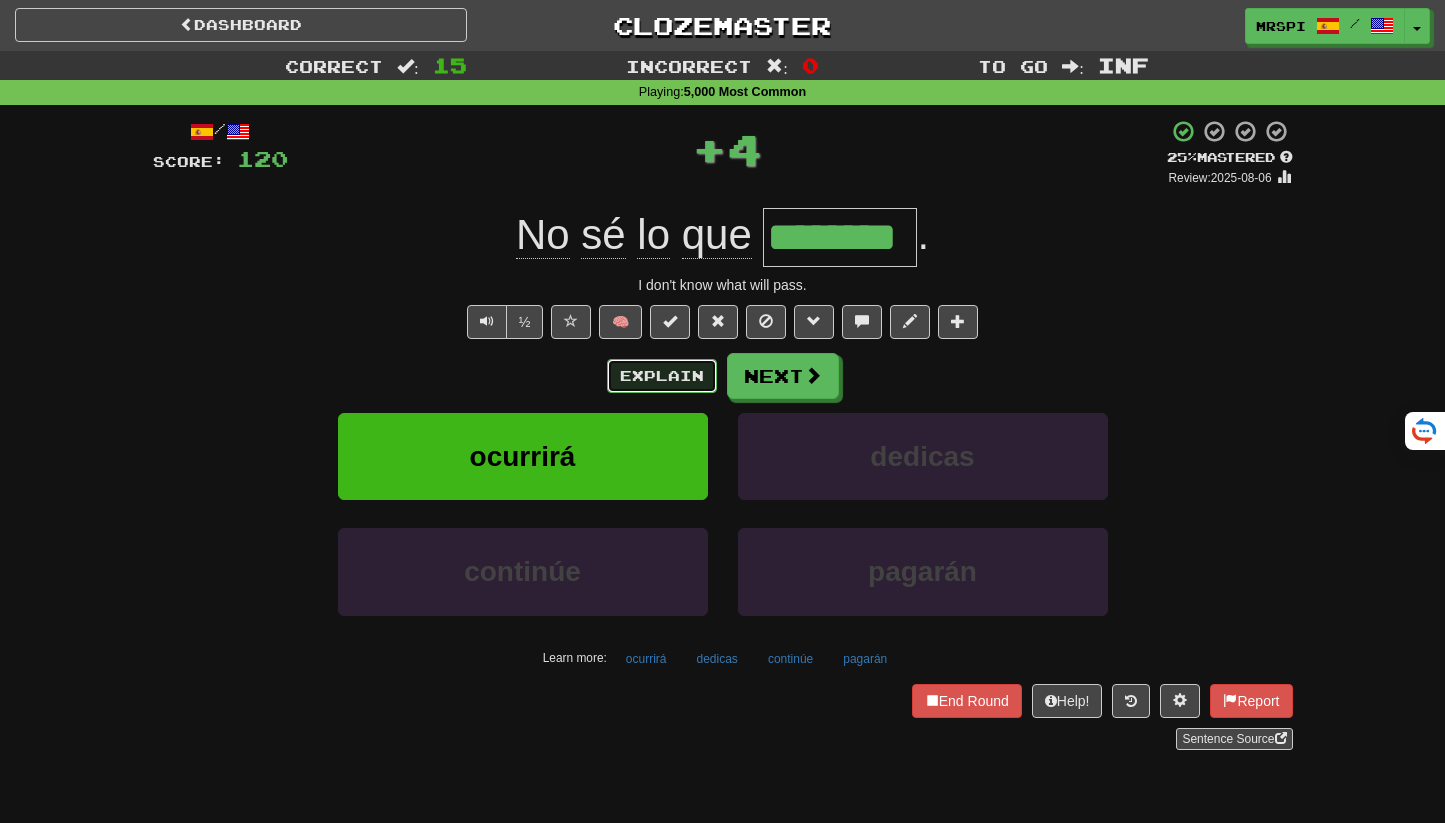 click on "Explain" at bounding box center [662, 376] 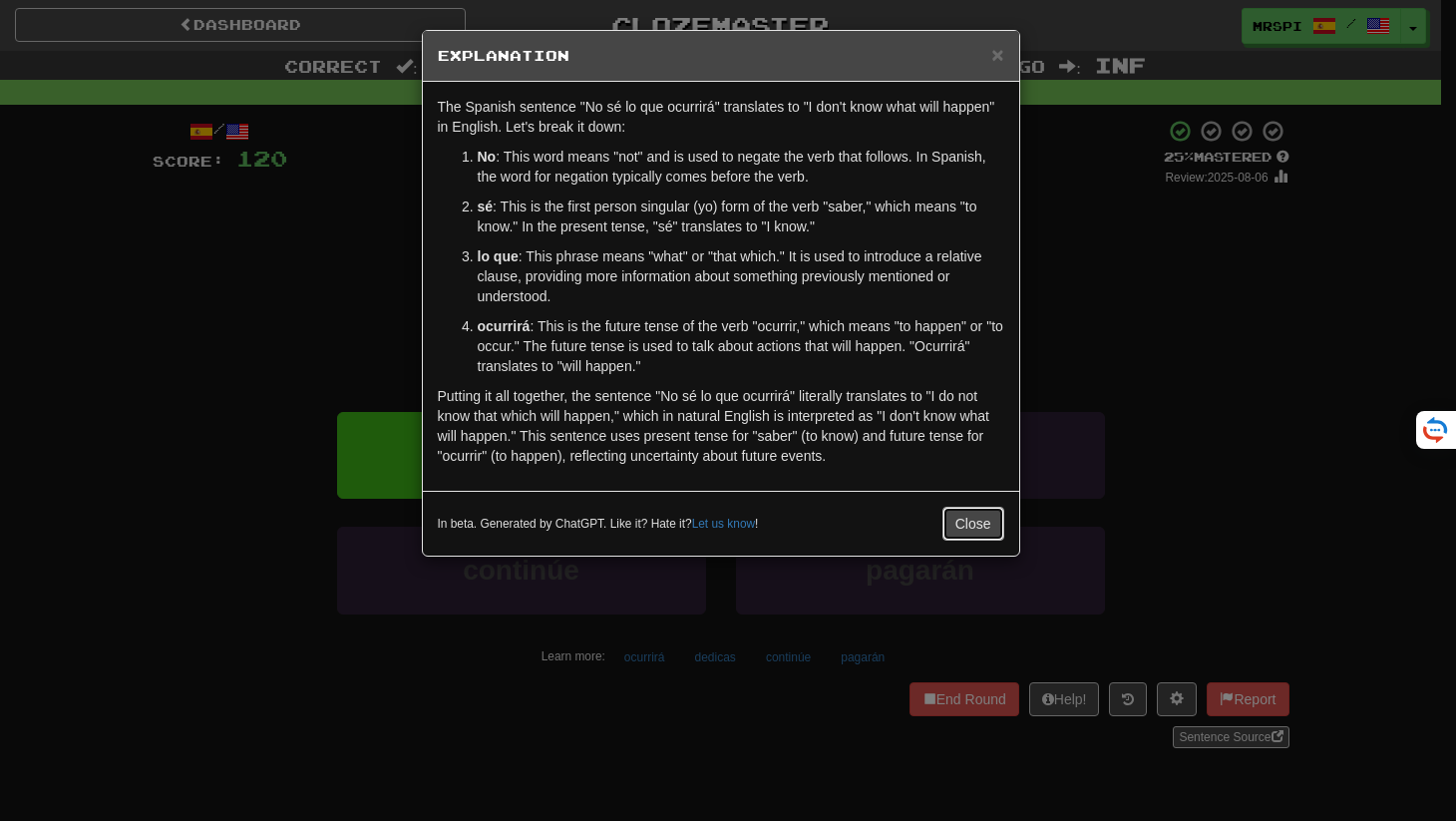 click on "Close" at bounding box center [973, 524] 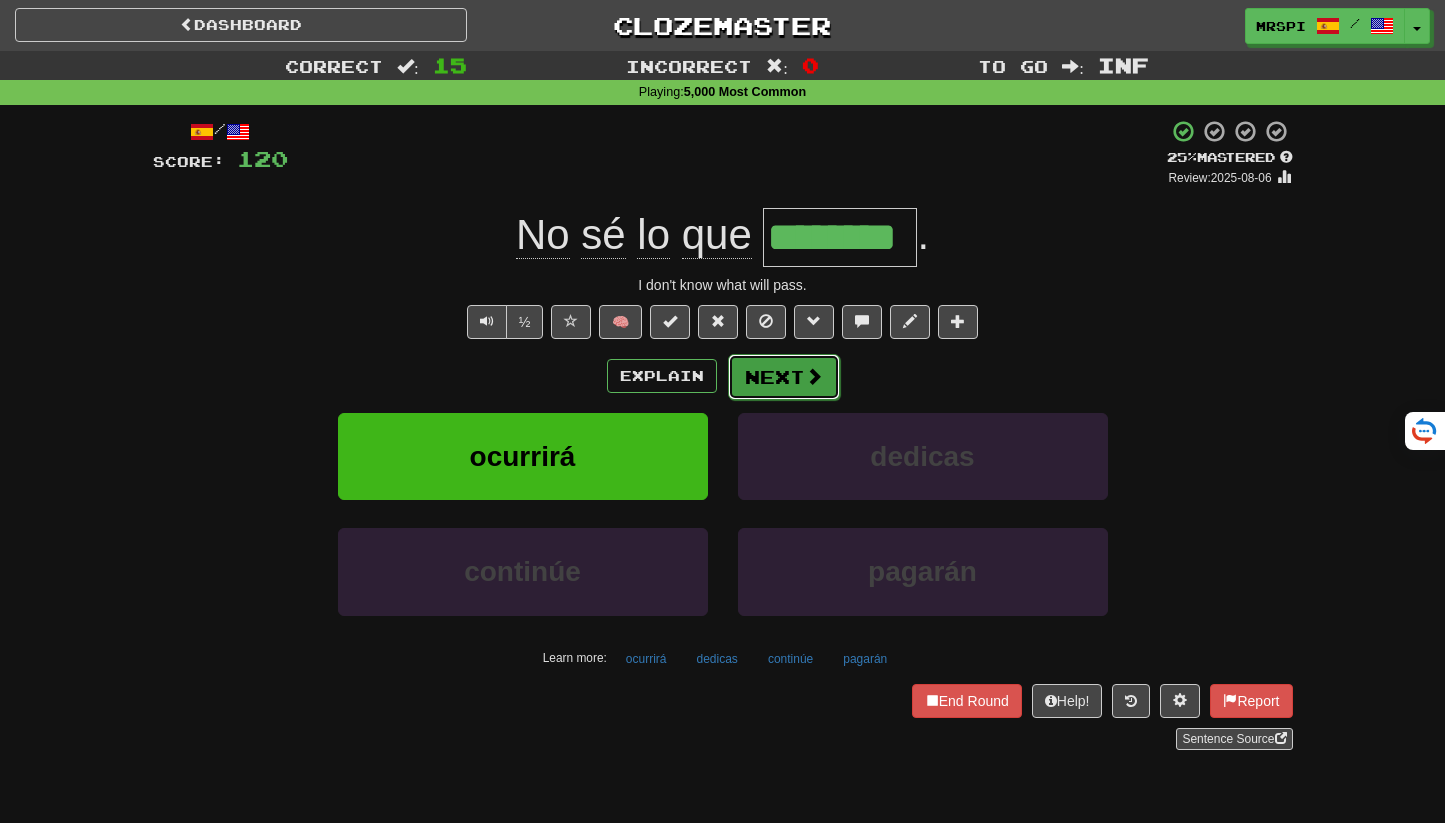 click on "Next" at bounding box center (784, 377) 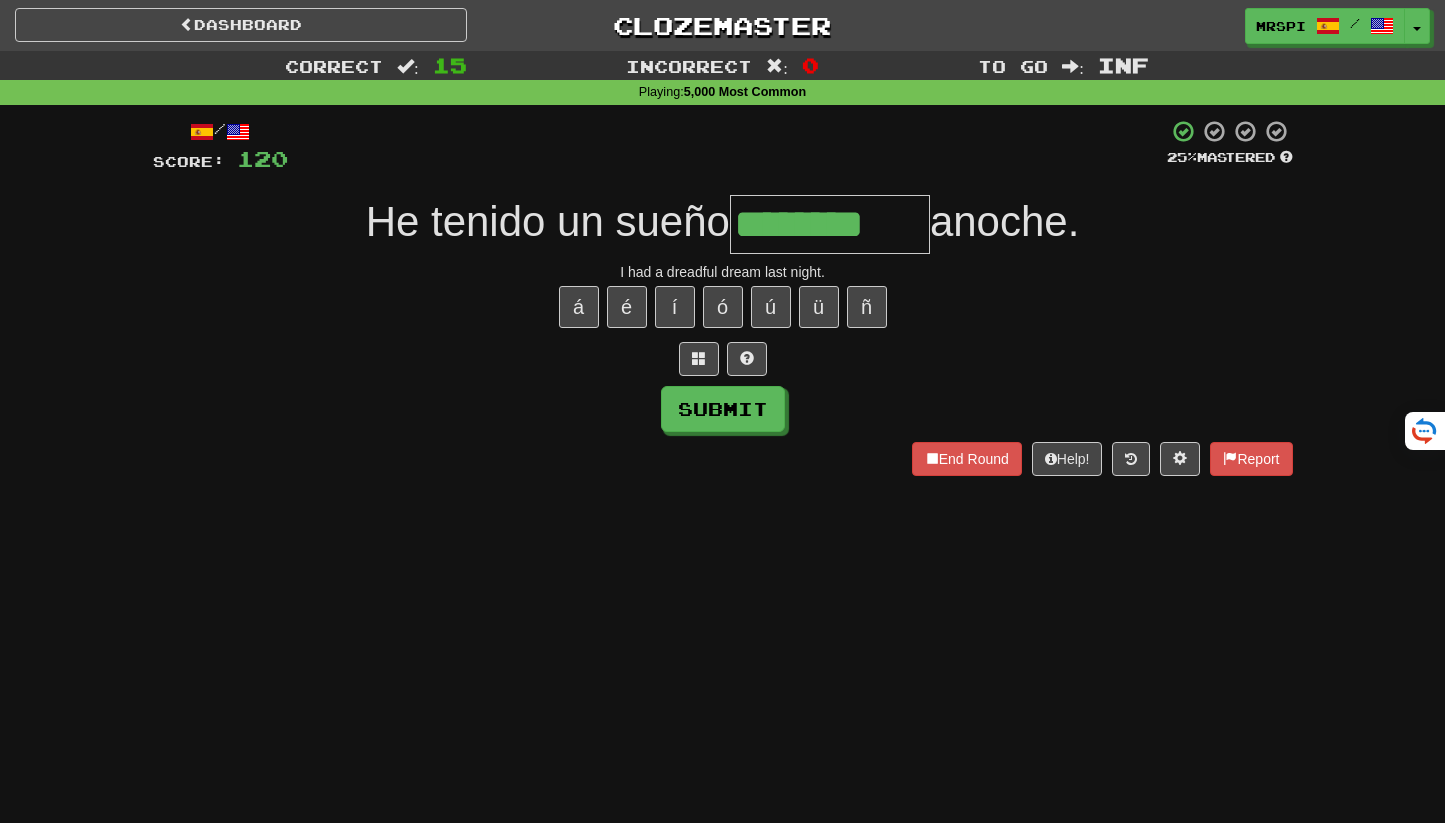 type on "*********" 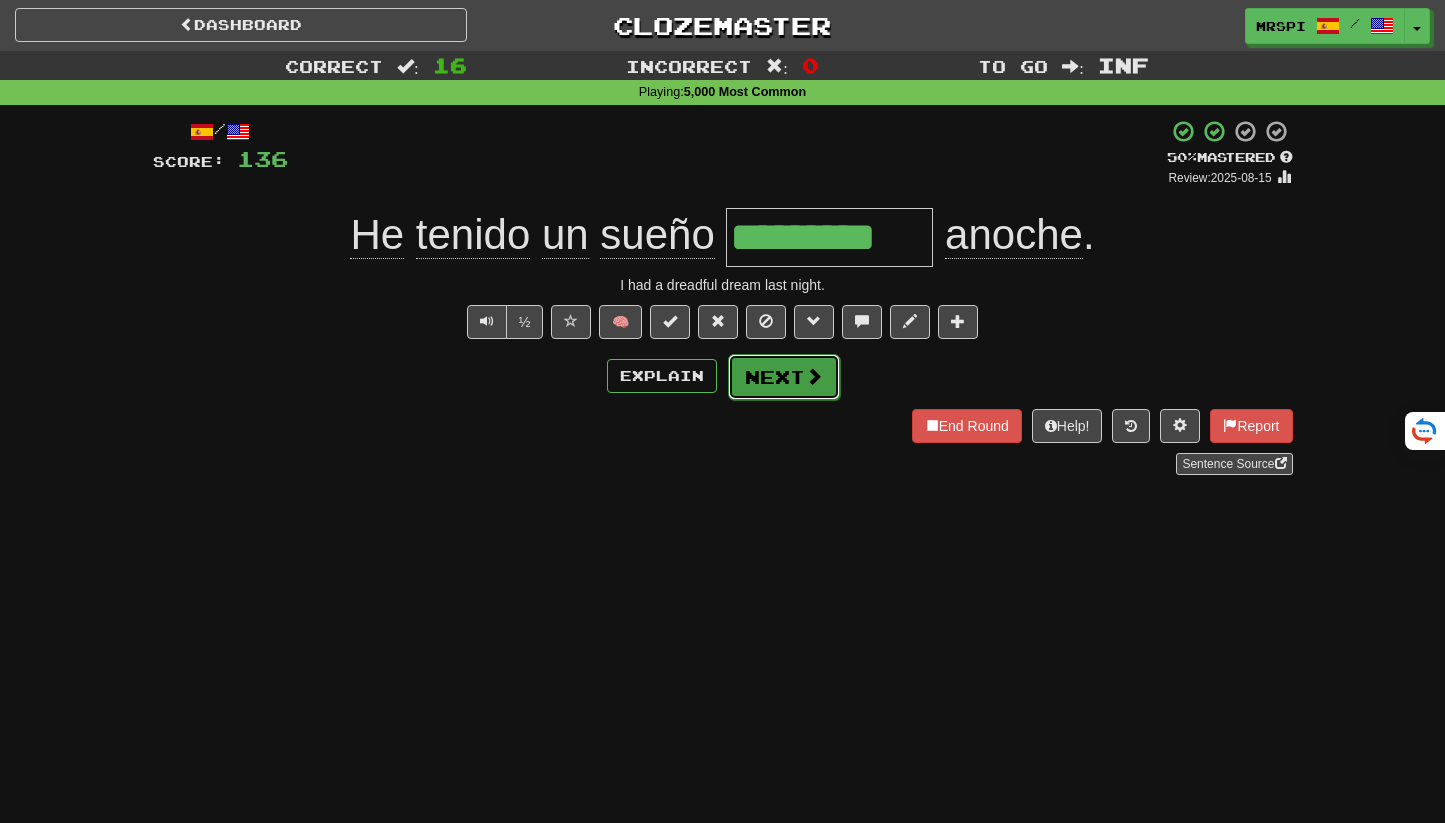 click on "Next" at bounding box center (784, 377) 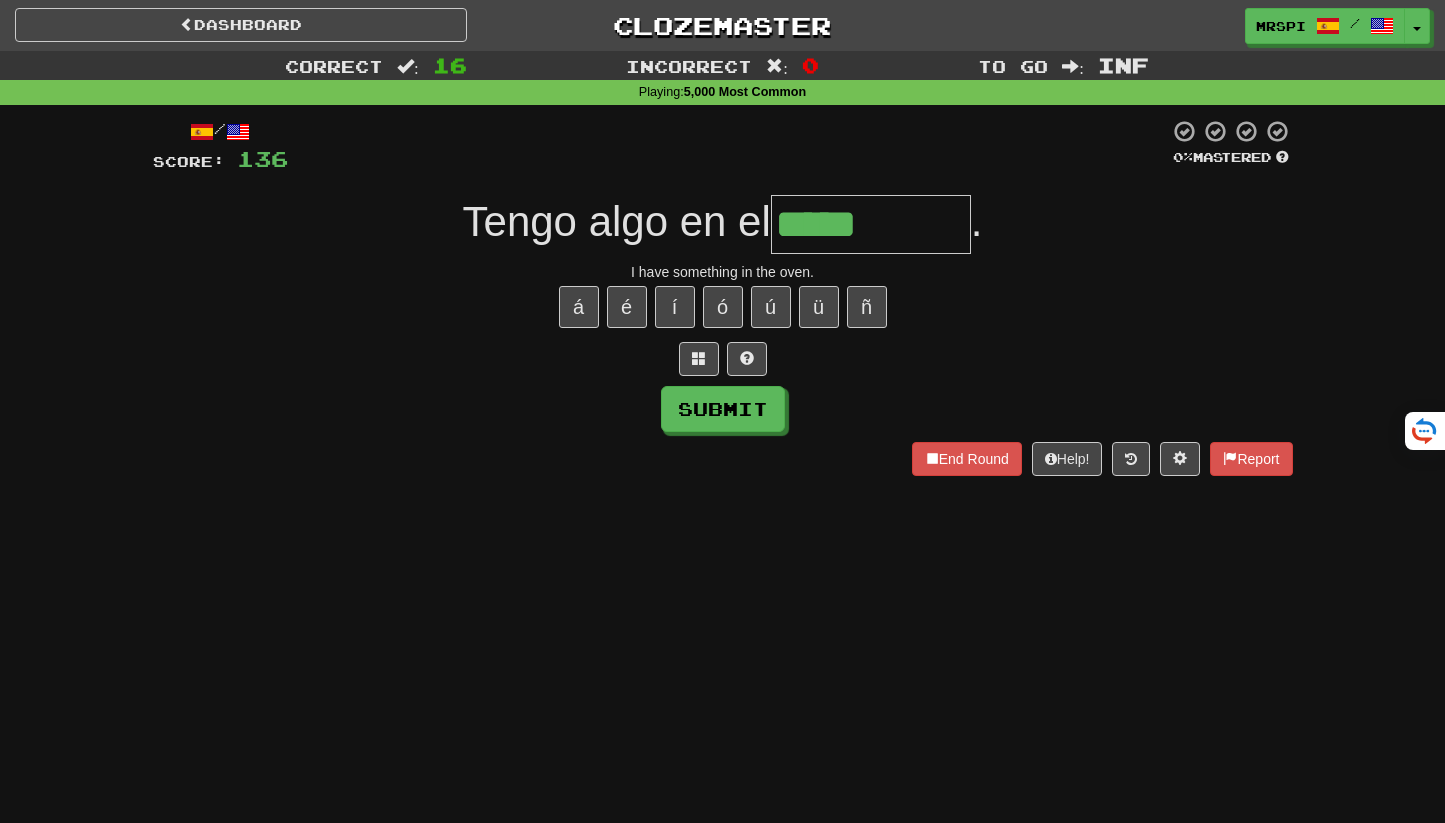 type on "*****" 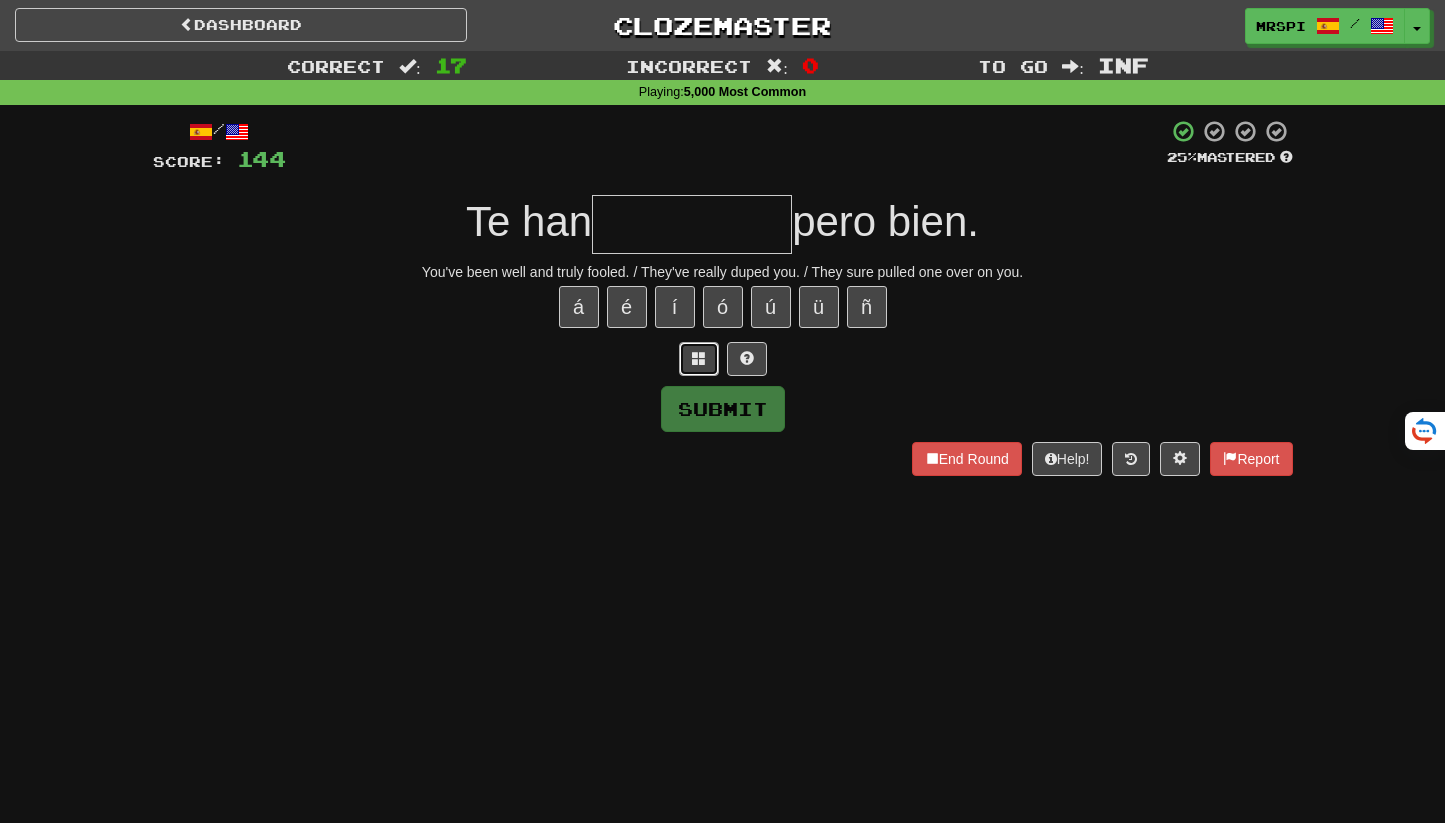 click at bounding box center (699, 358) 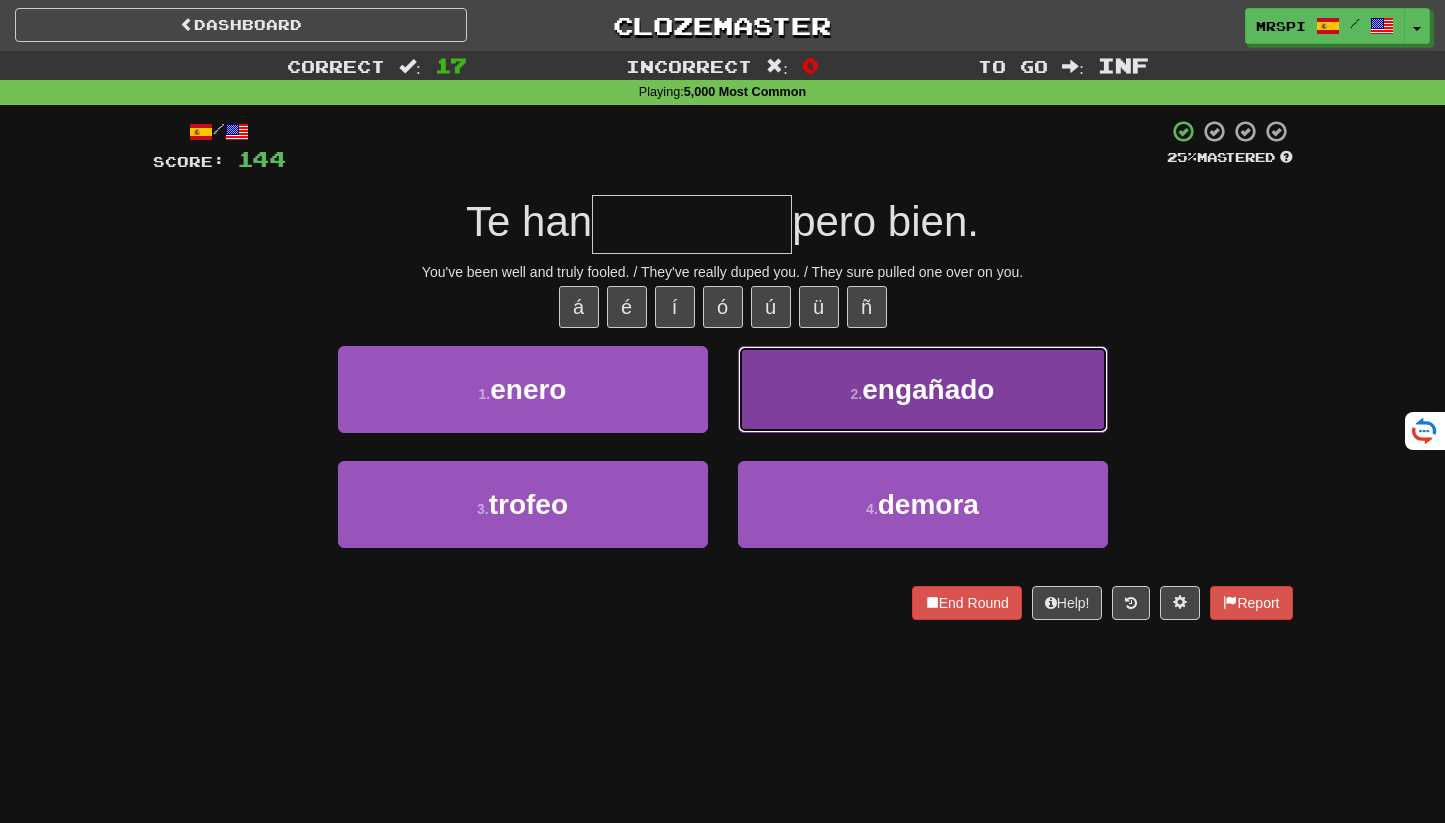 click on "engañado" at bounding box center [928, 389] 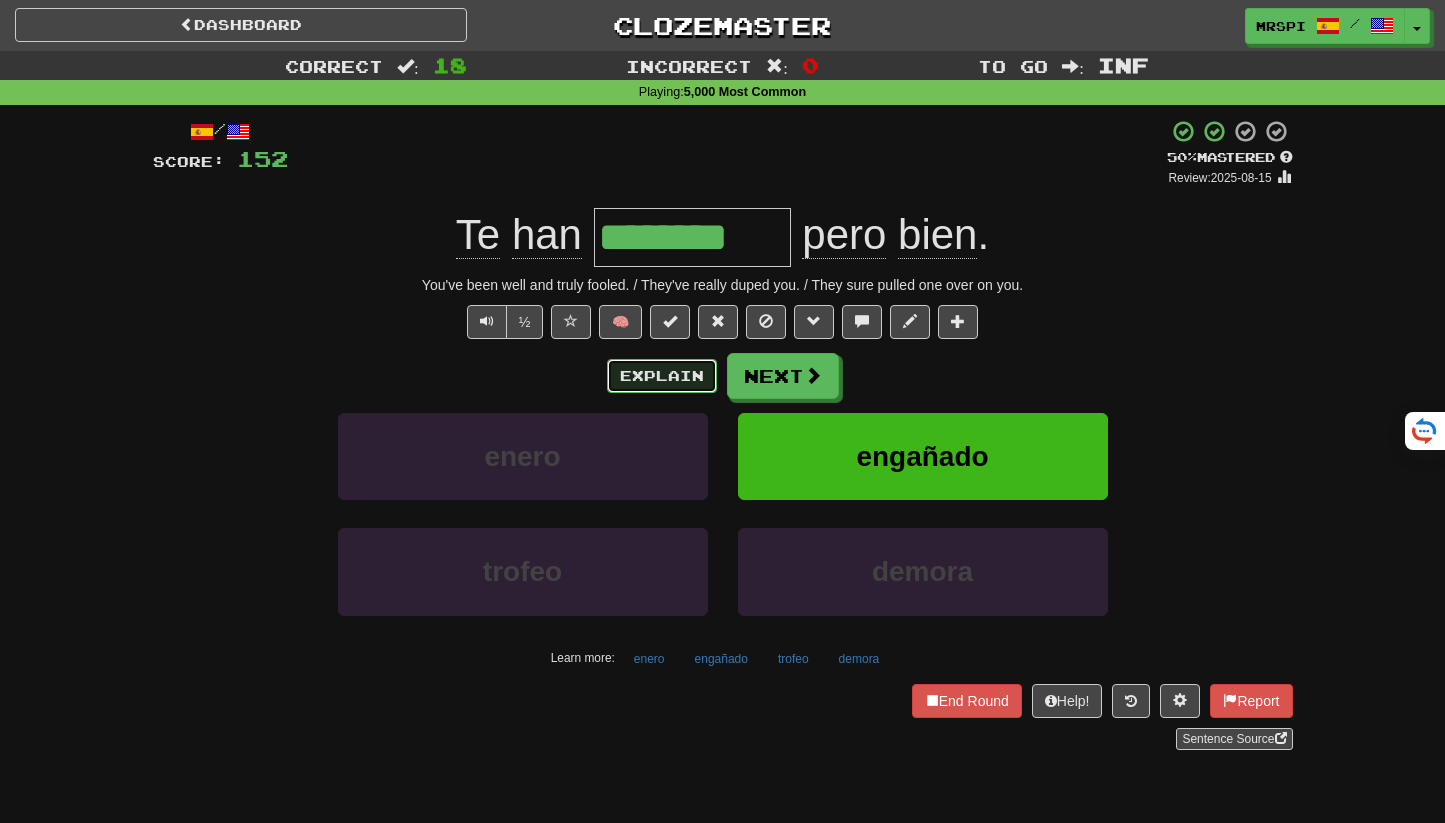click on "Explain" at bounding box center (662, 376) 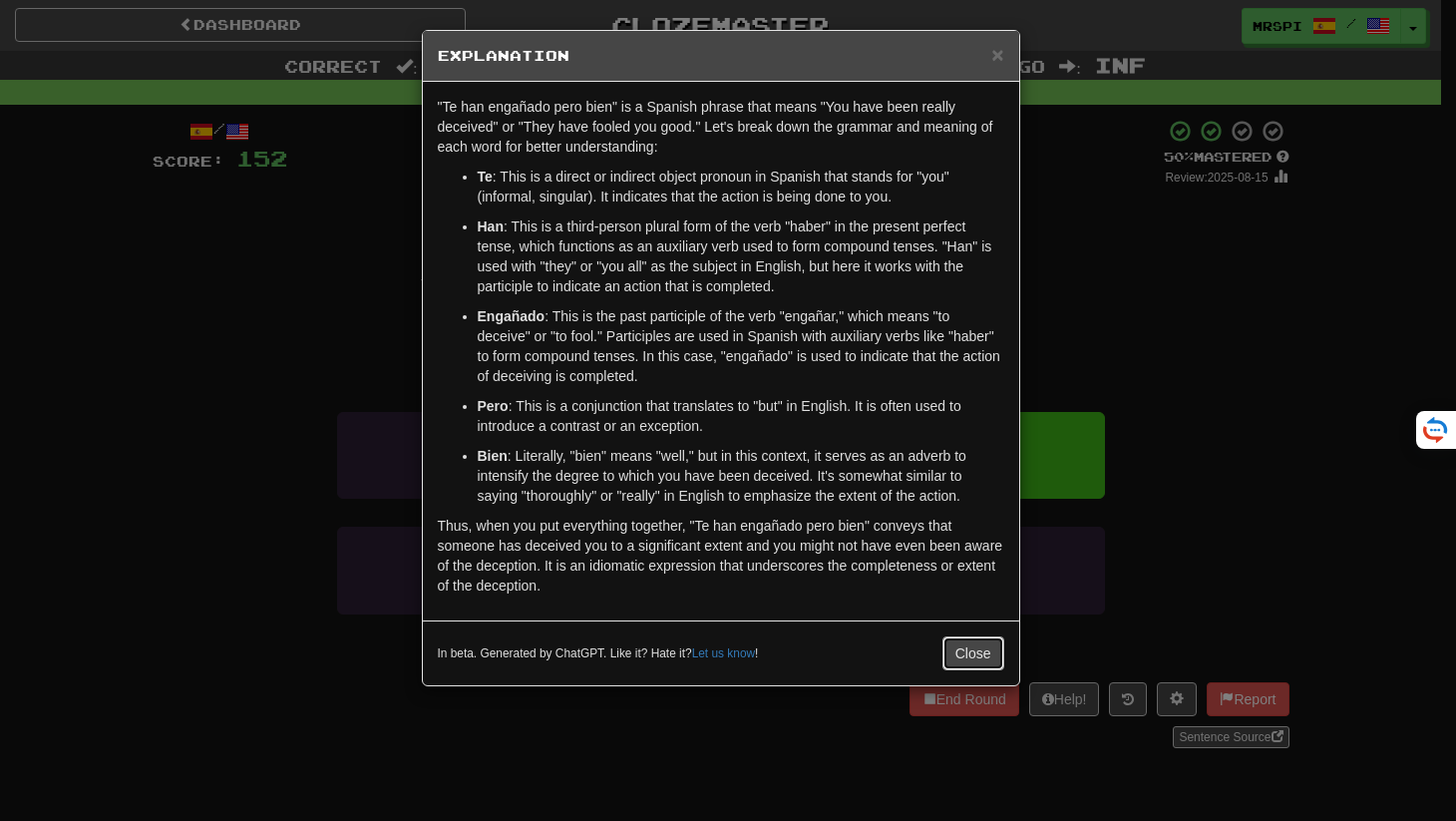 click on "Close" at bounding box center [973, 653] 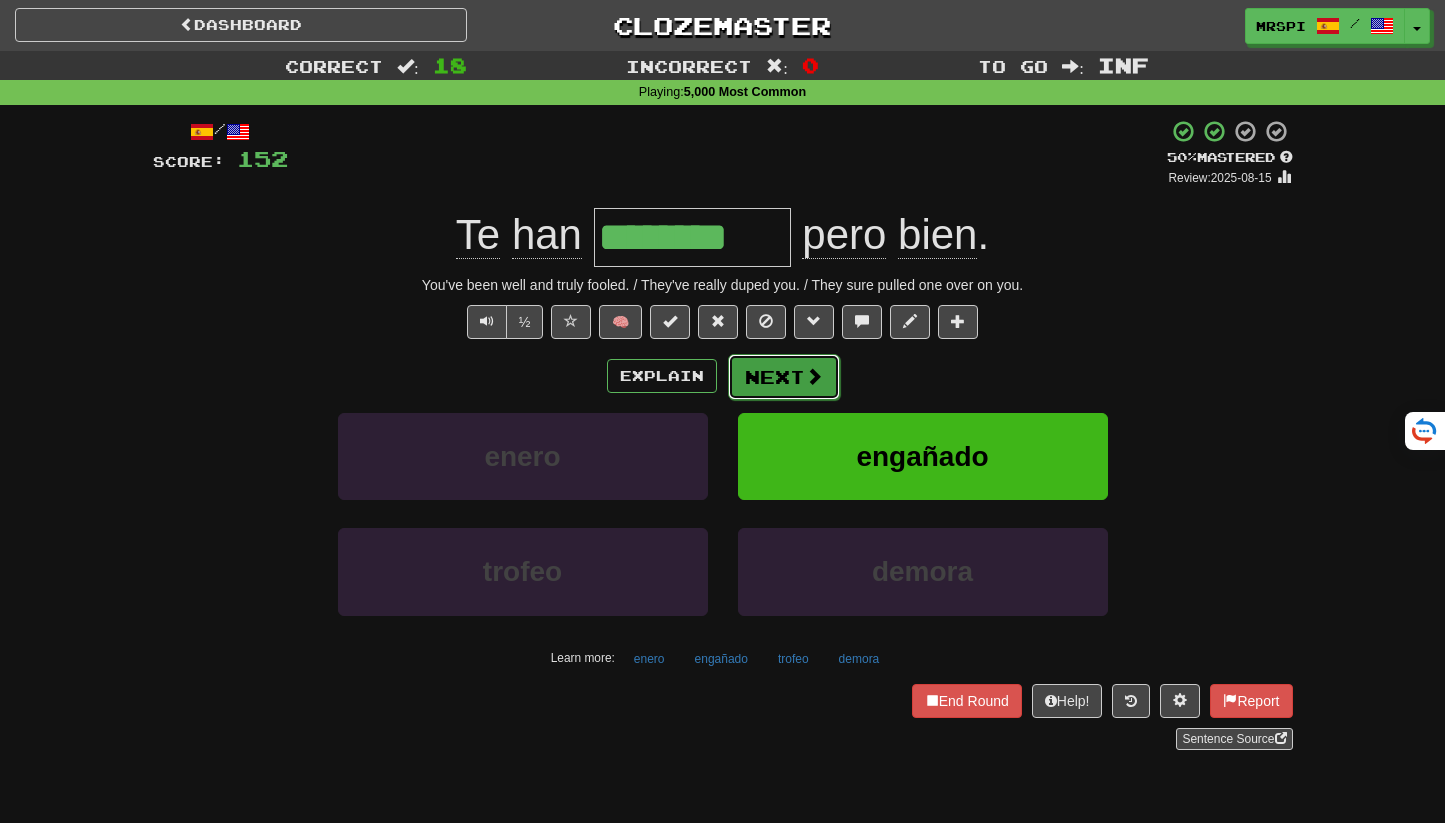 click on "Next" at bounding box center [784, 377] 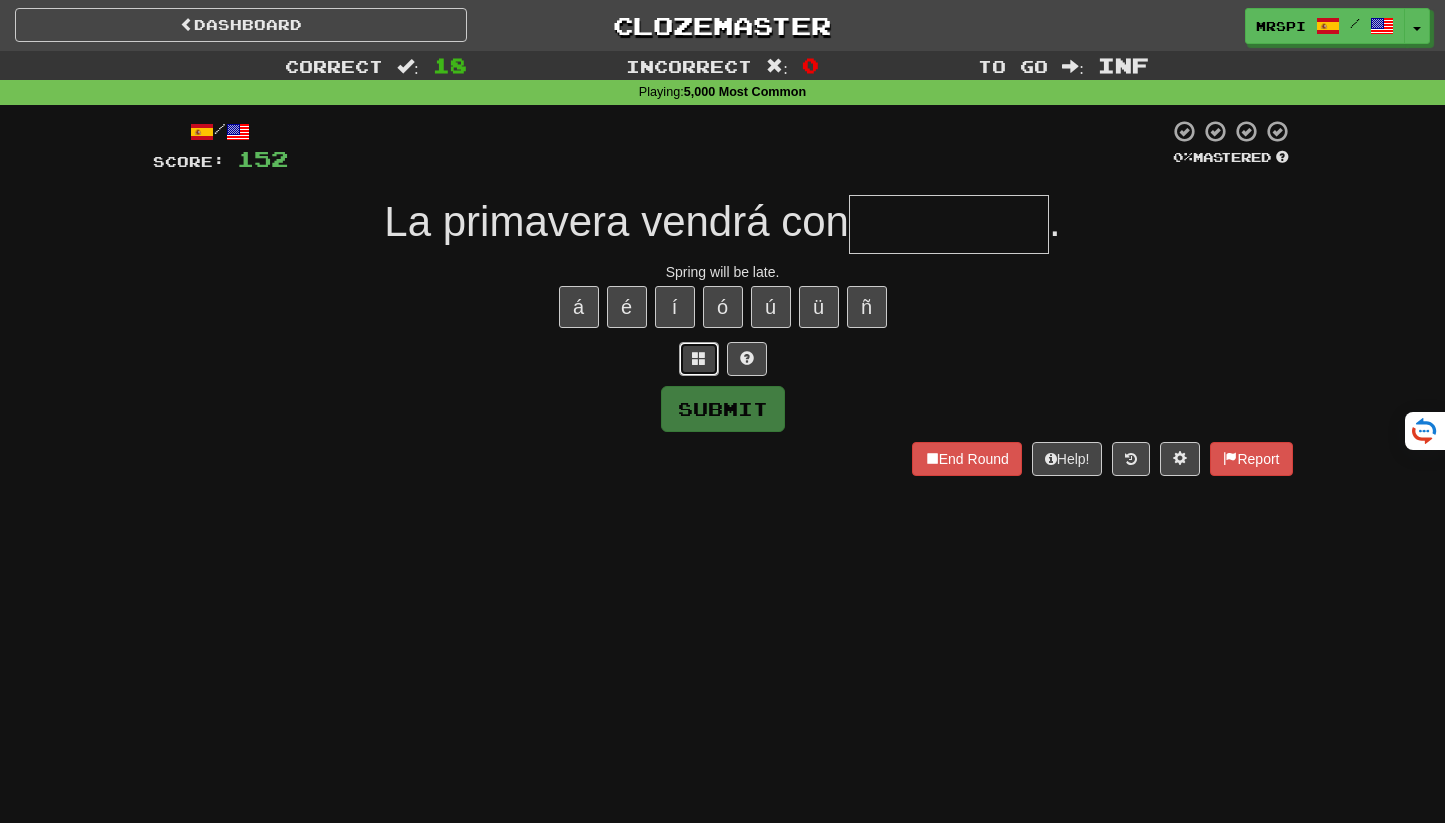 click at bounding box center [699, 358] 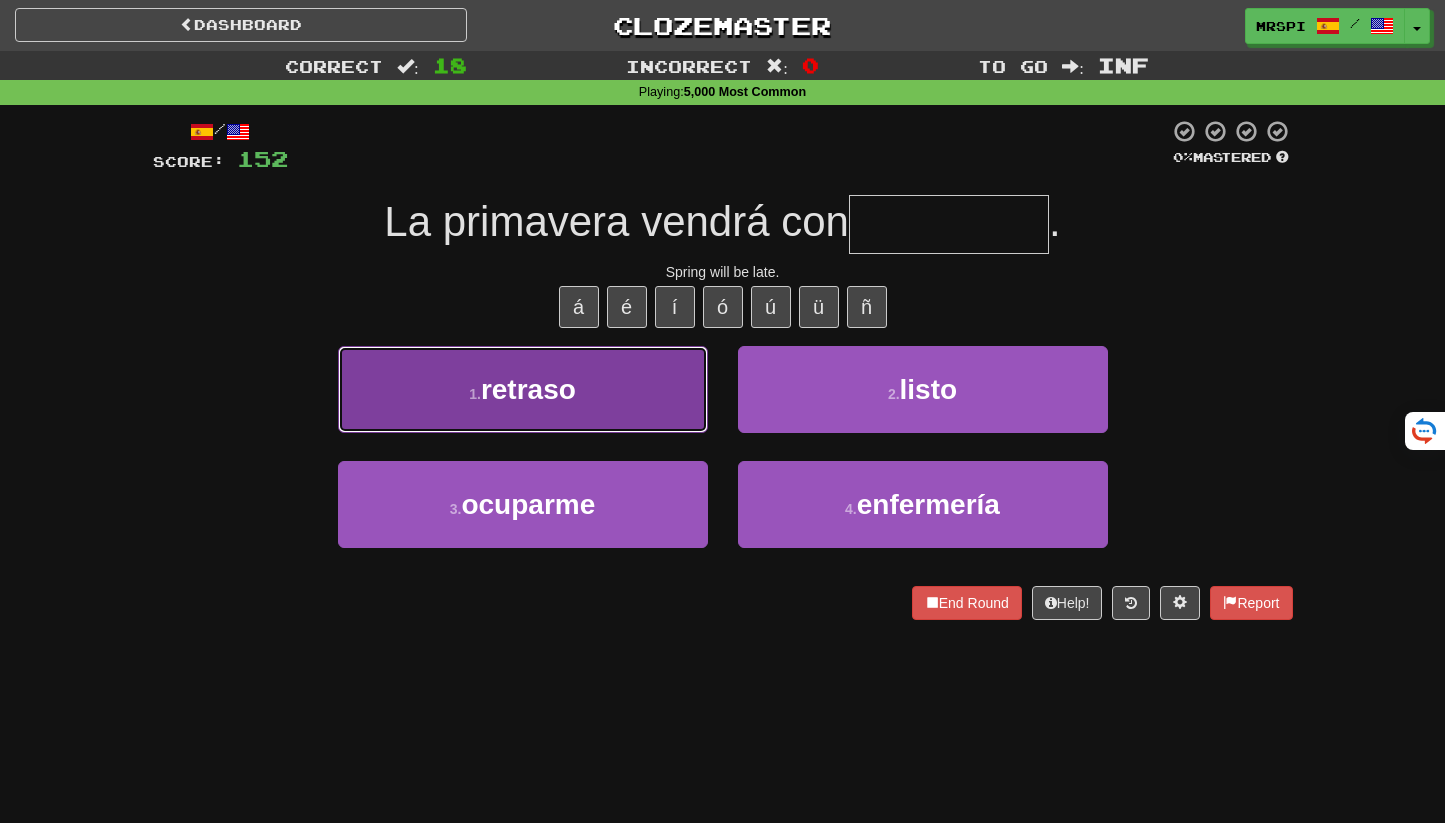click on "1 .  retraso" at bounding box center [523, 389] 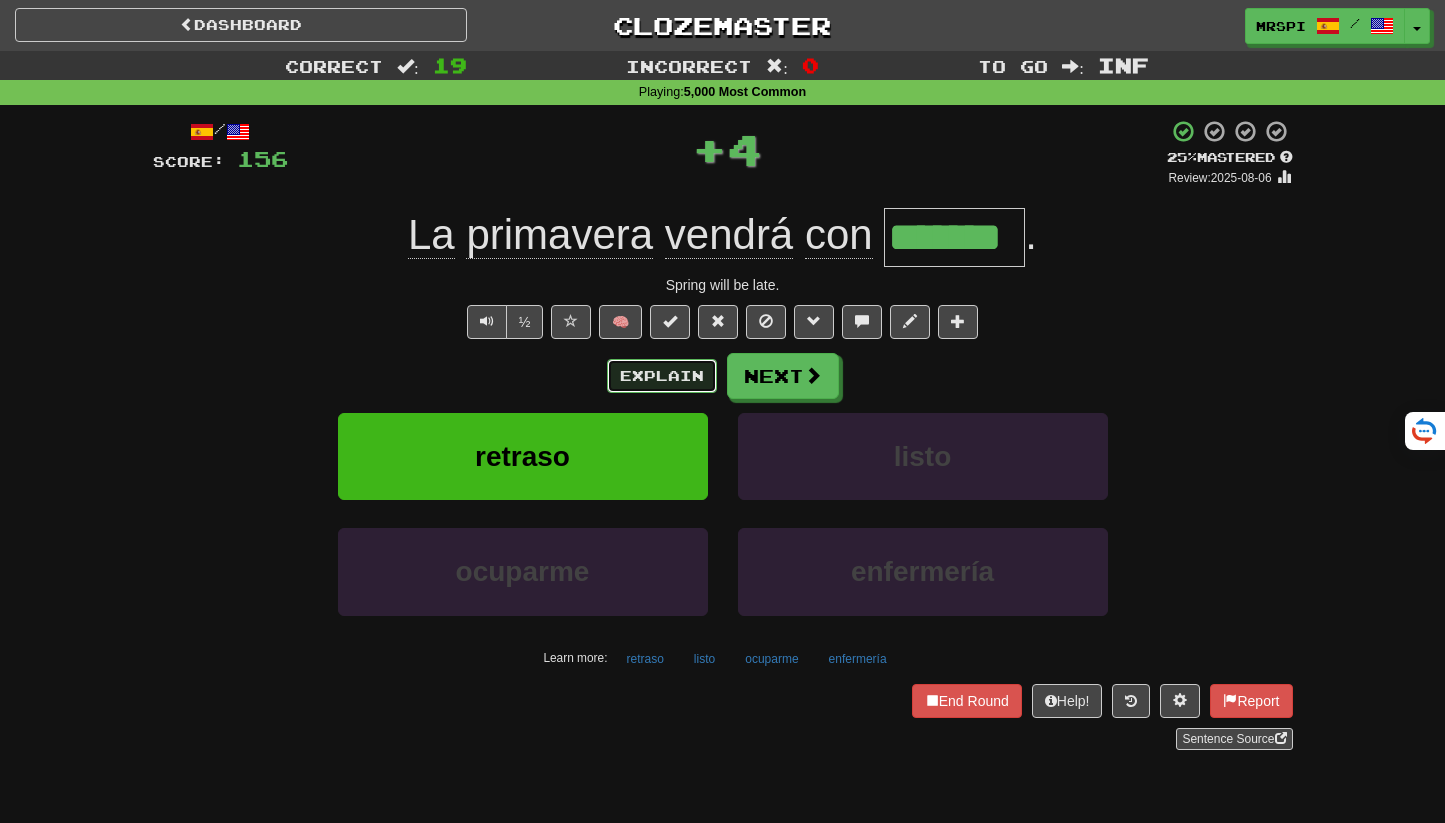 click on "Explain" at bounding box center [662, 376] 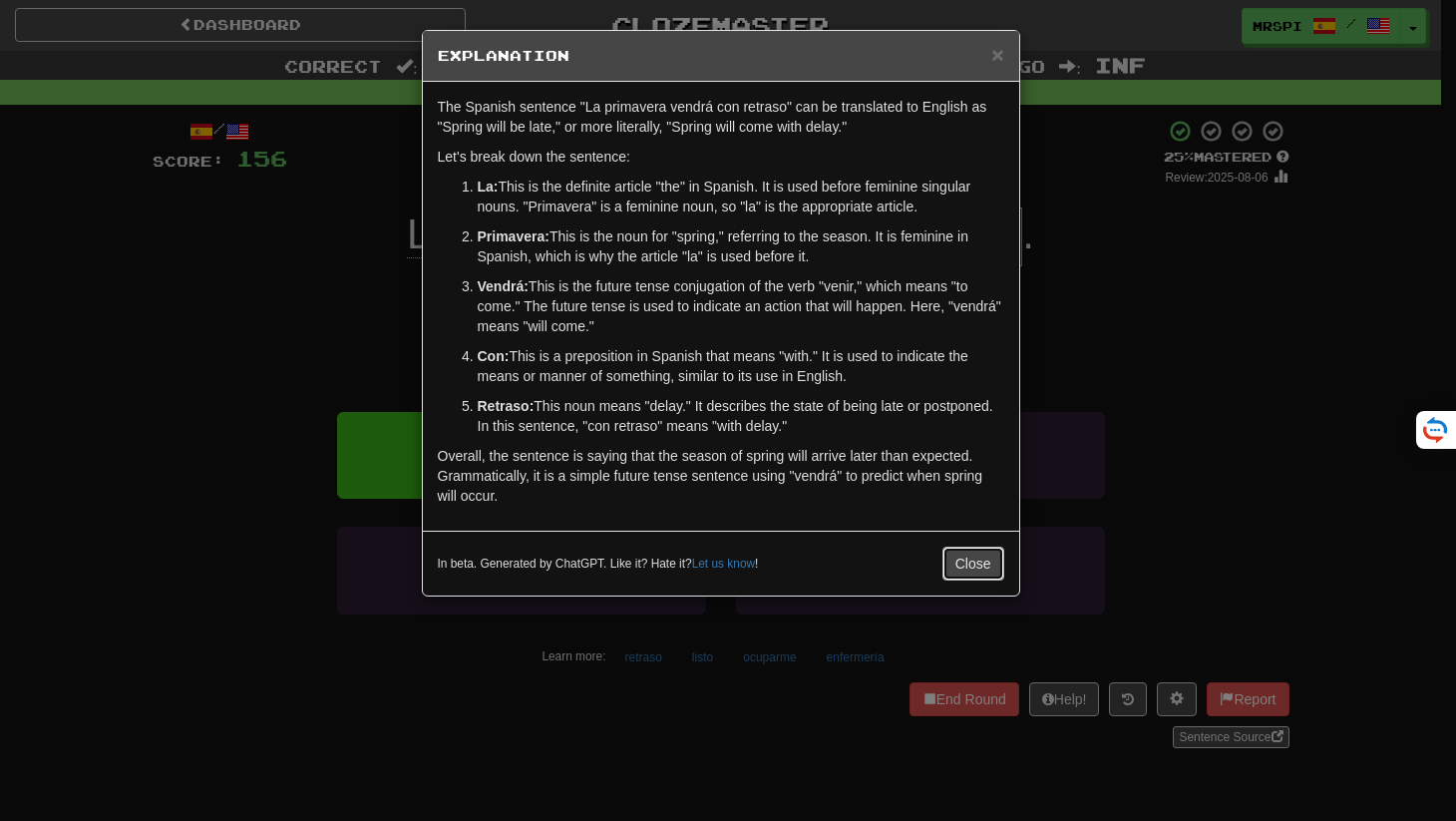 click on "Close" at bounding box center (973, 564) 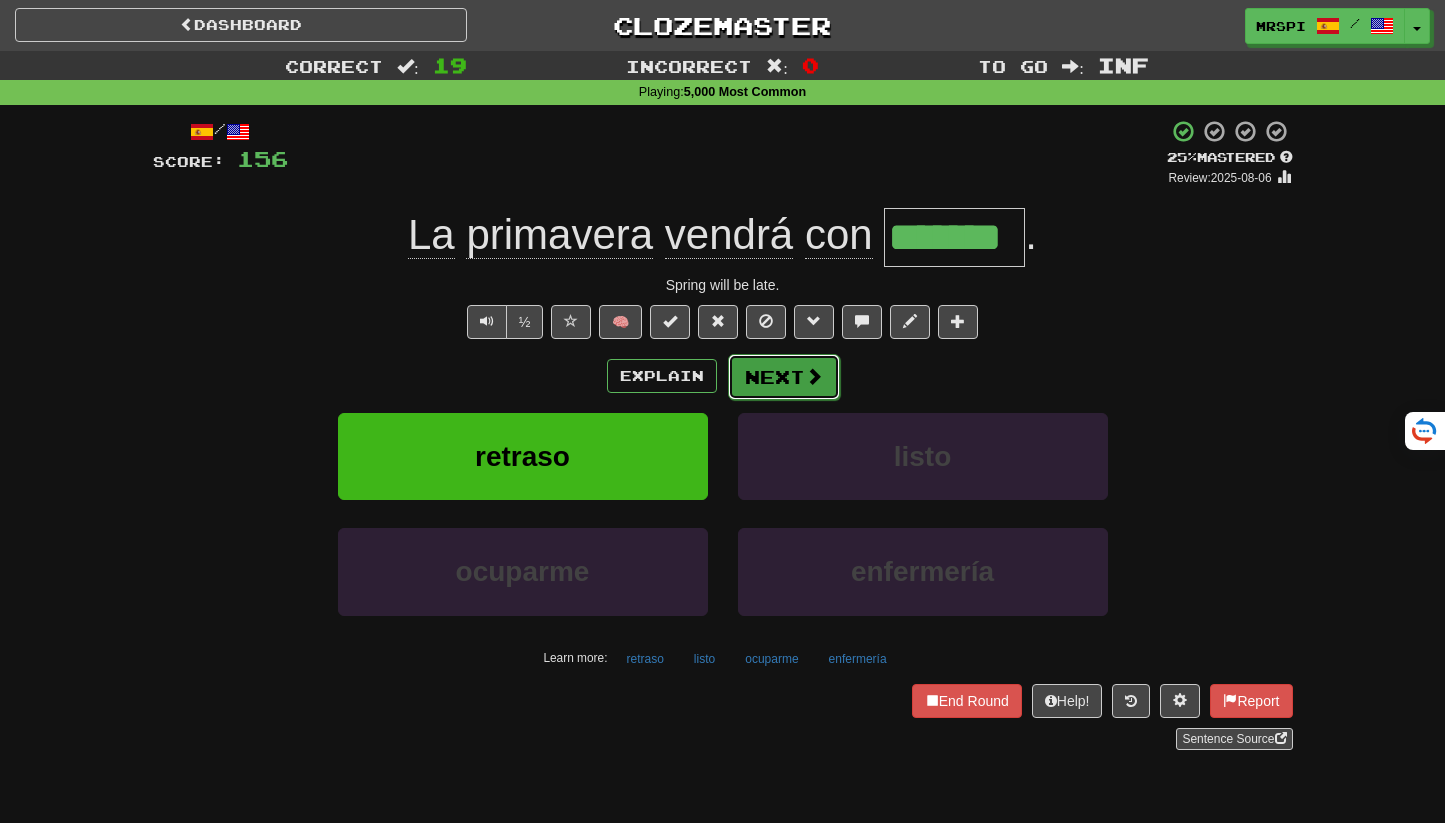click on "Next" at bounding box center (784, 377) 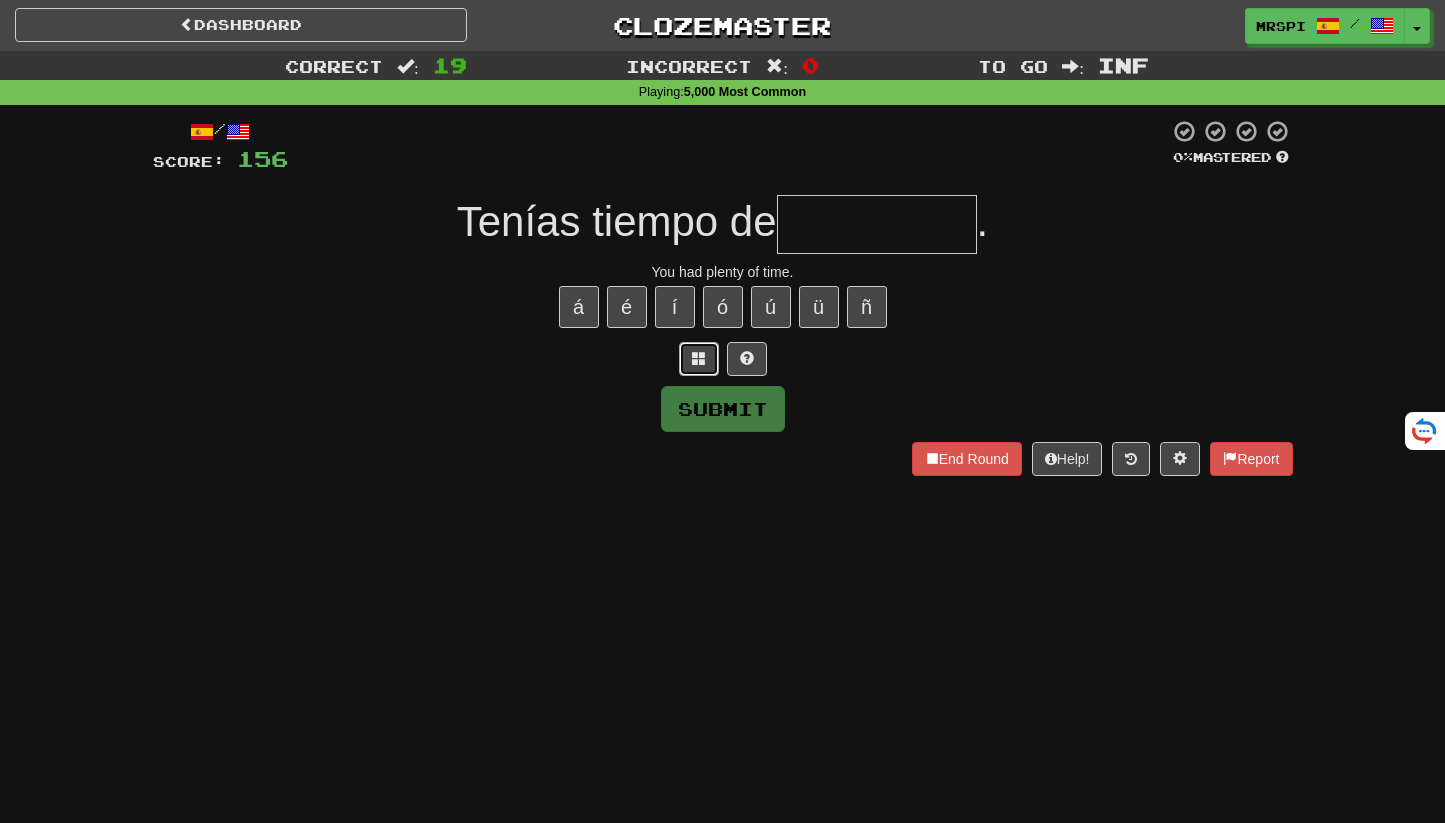click at bounding box center [699, 358] 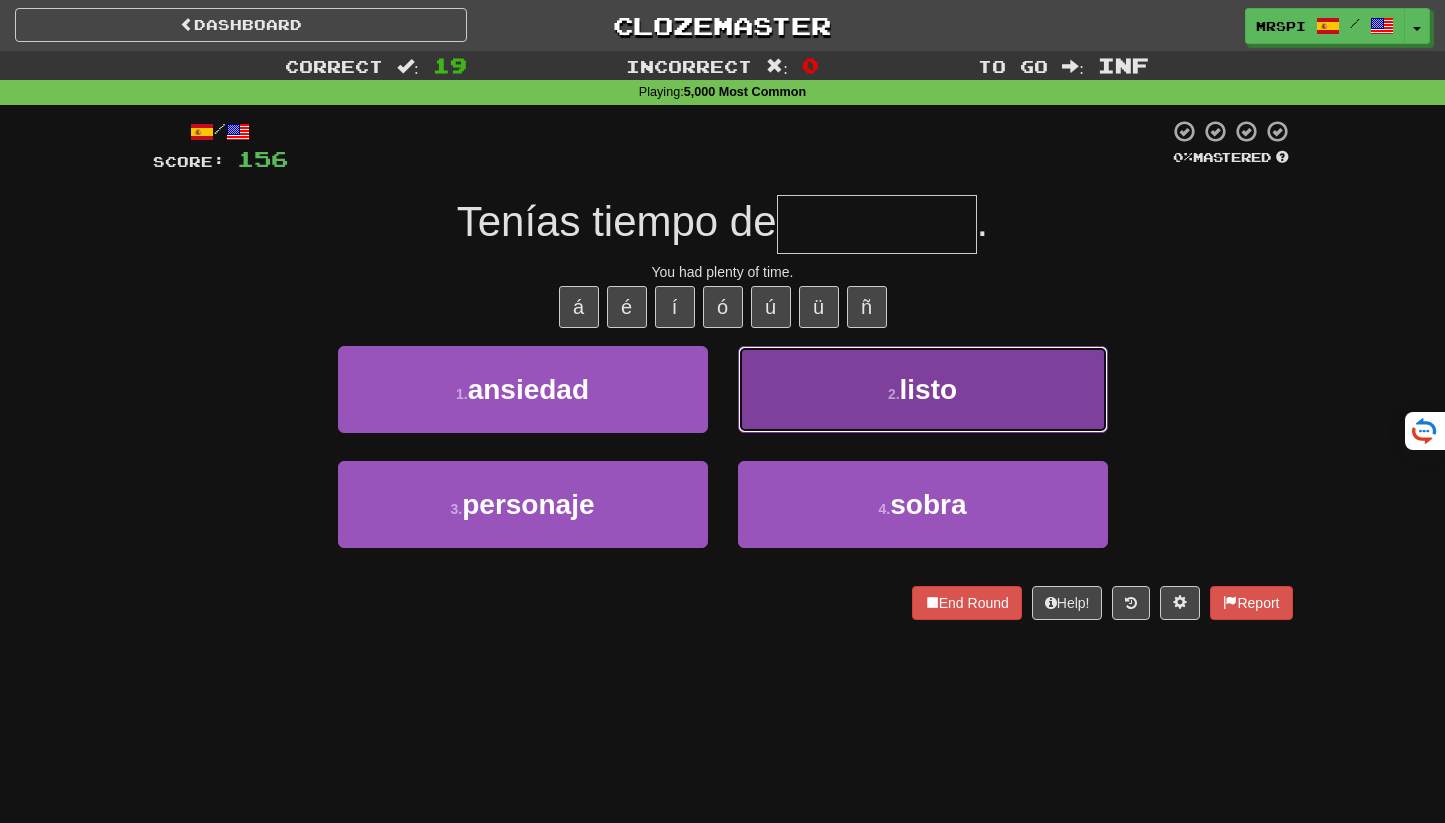 click on "2 .  listo" at bounding box center [923, 389] 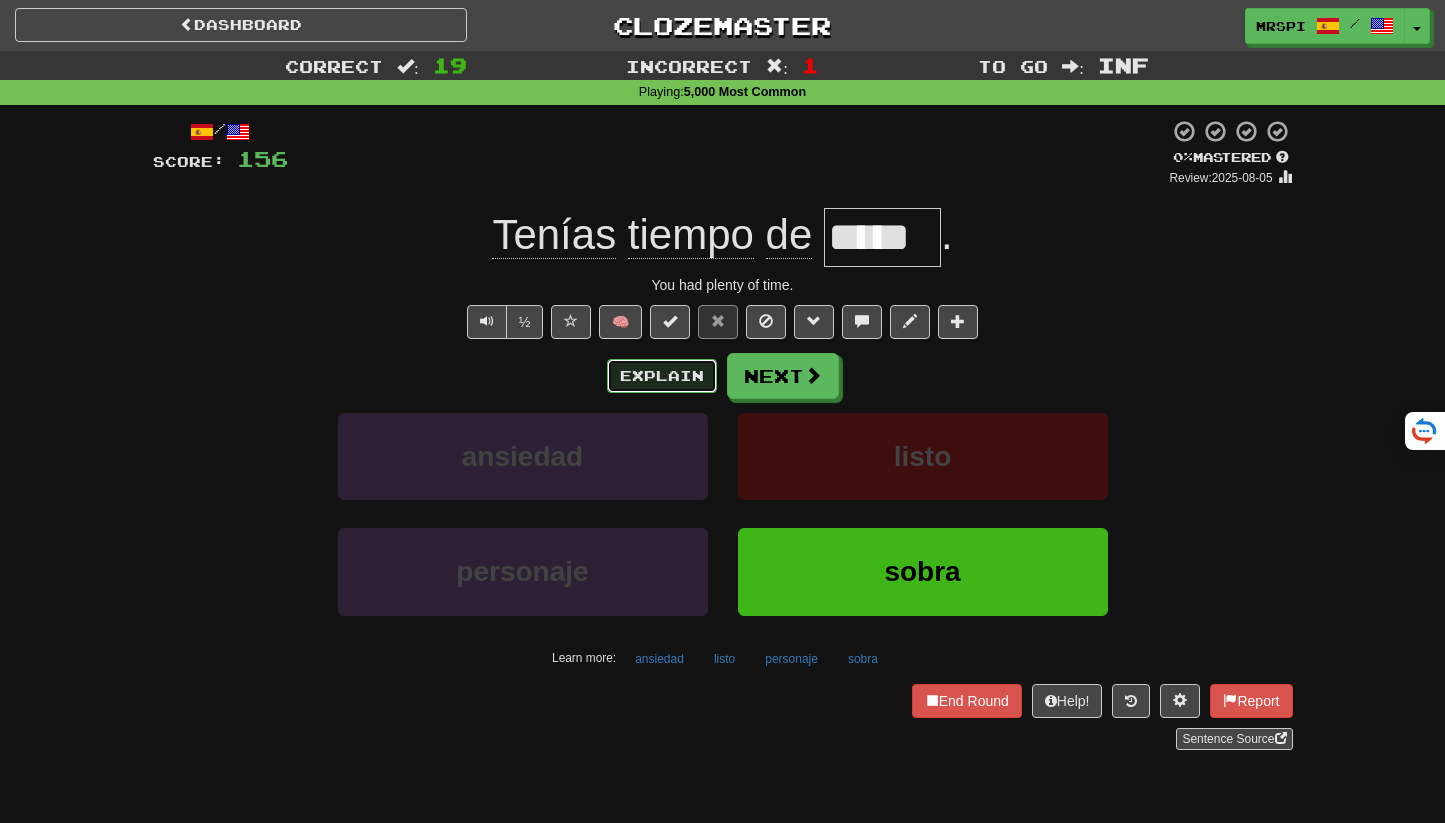 click on "Explain" at bounding box center (662, 376) 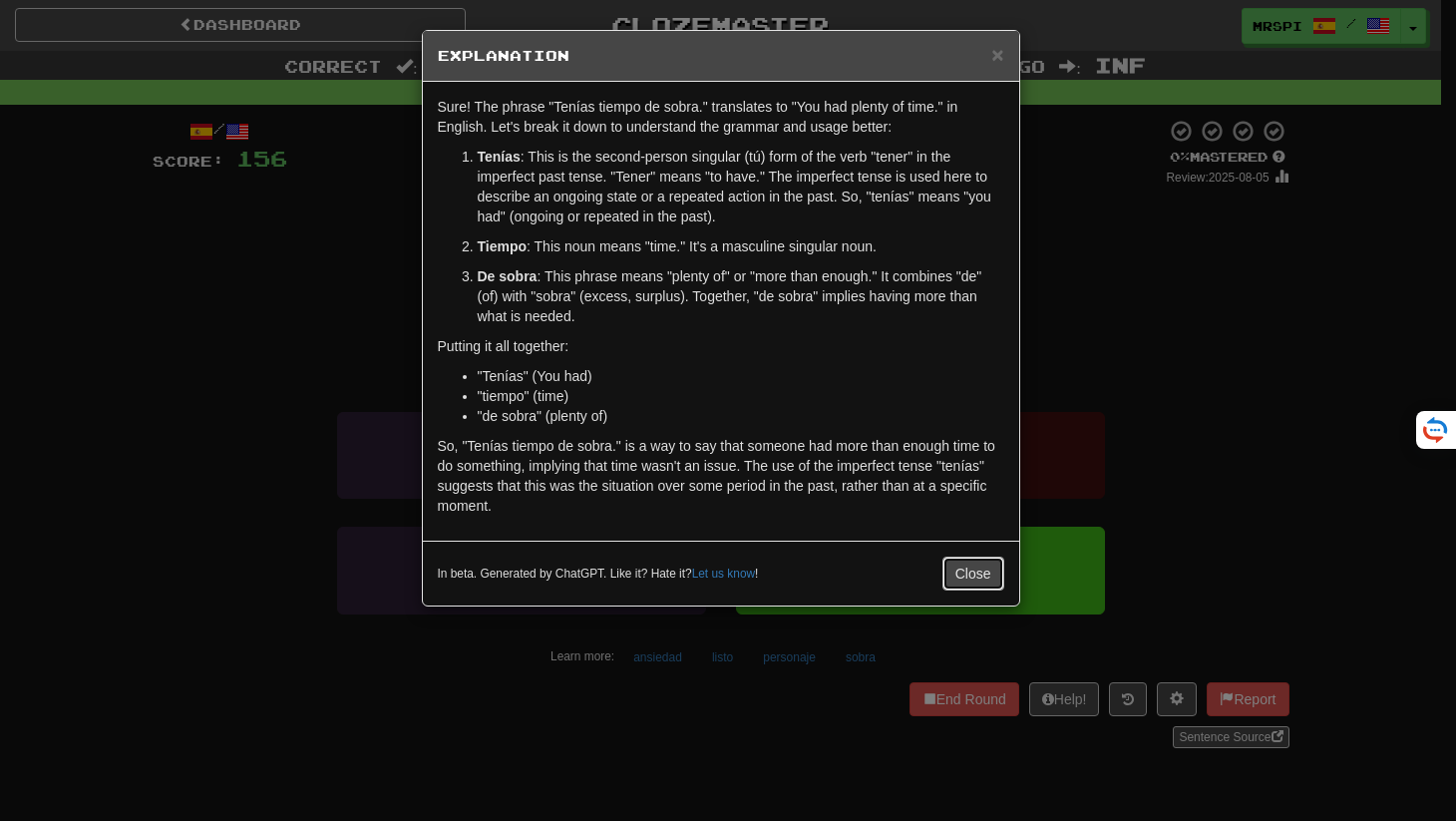 click on "Close" at bounding box center [973, 574] 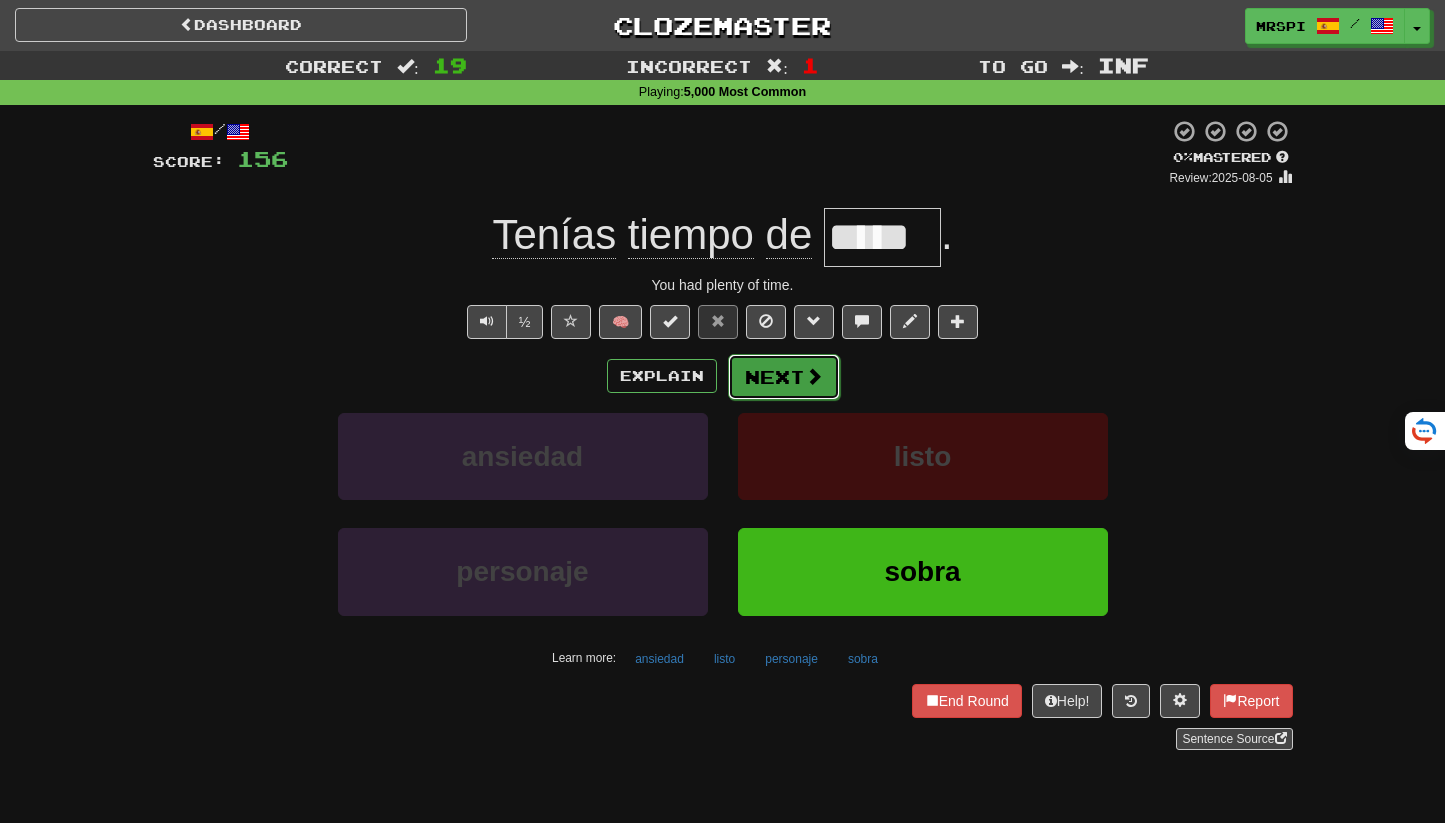 click on "Next" at bounding box center (784, 377) 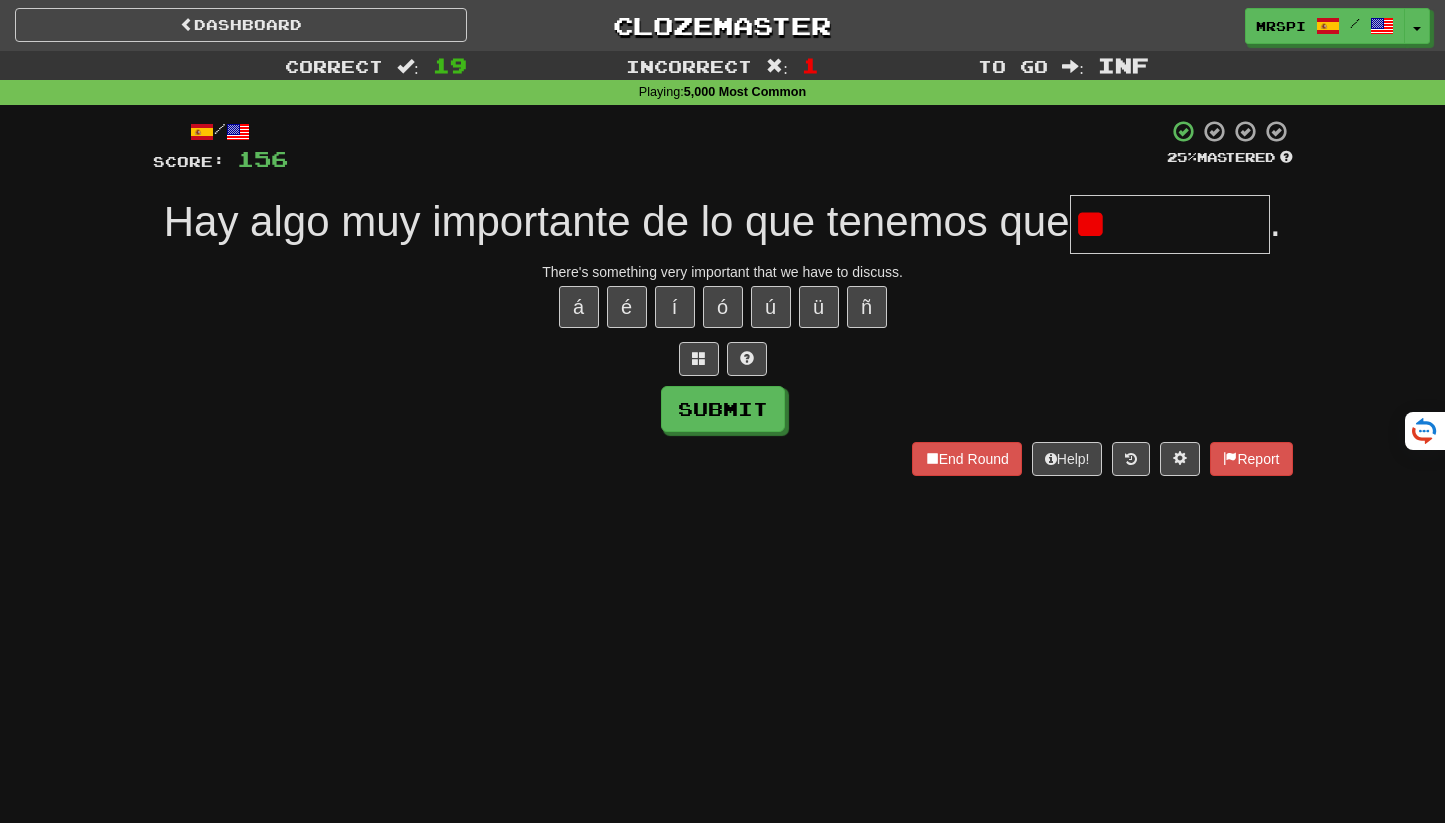 type on "*" 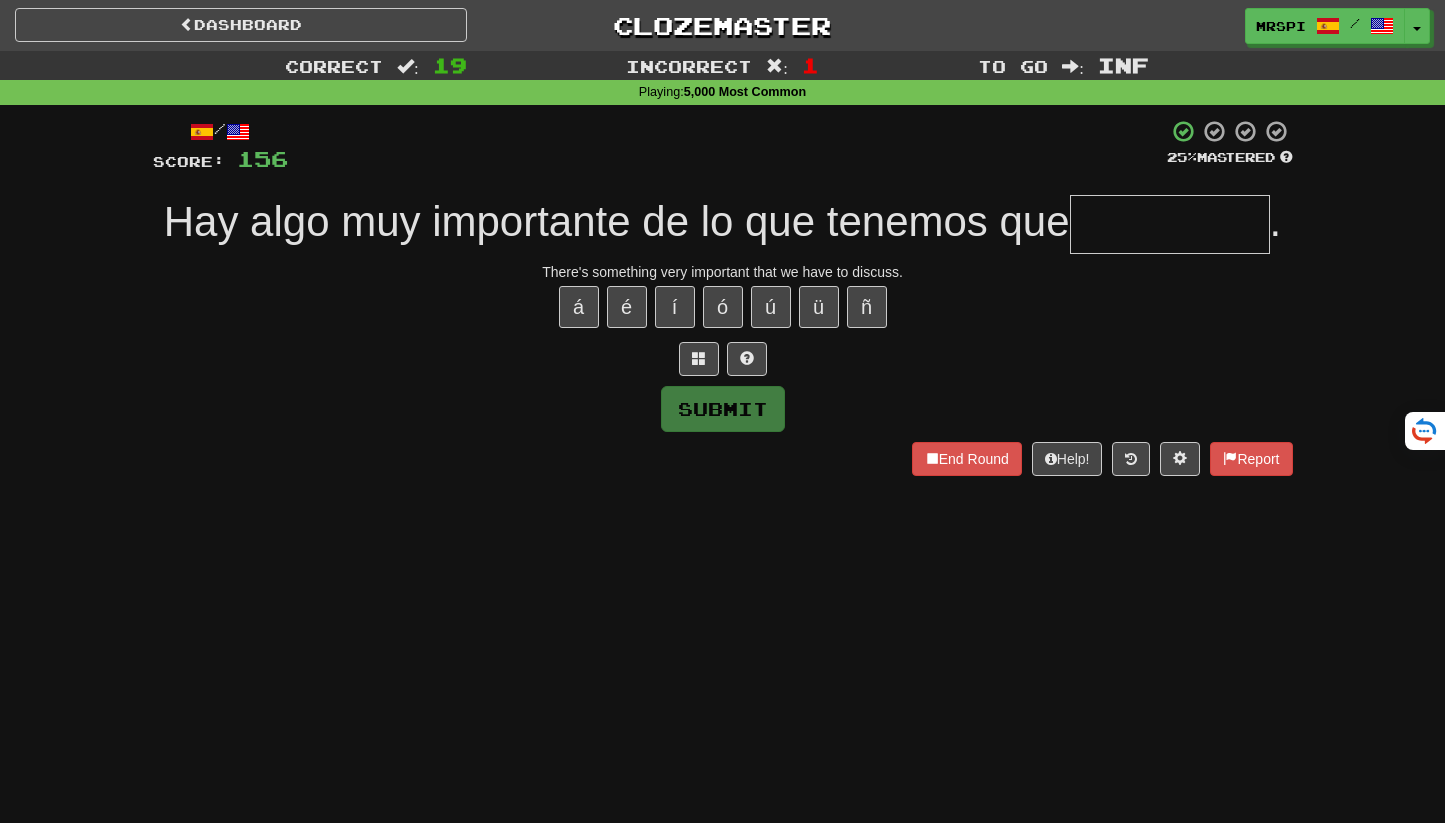 type on "*" 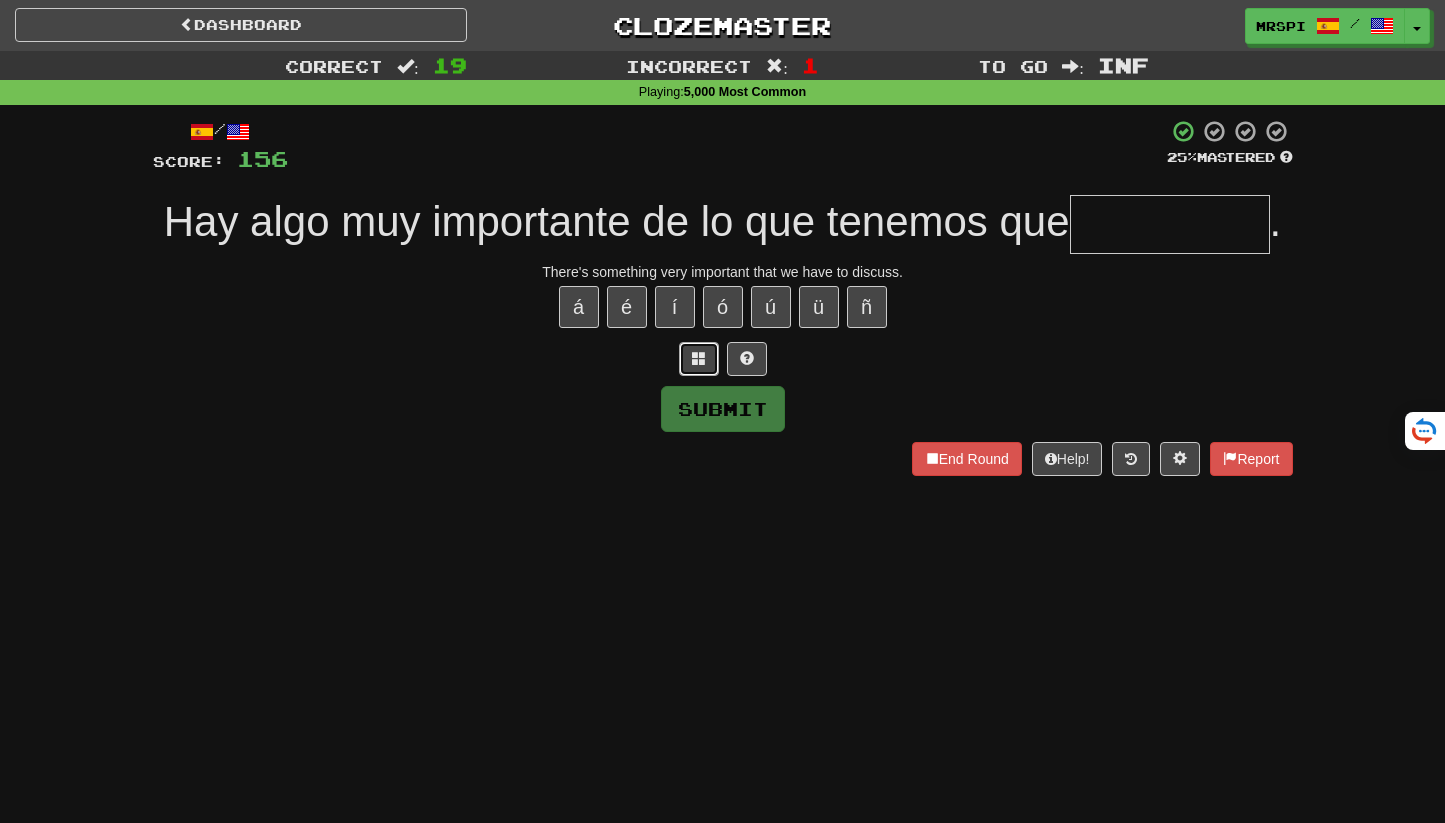 click at bounding box center [699, 359] 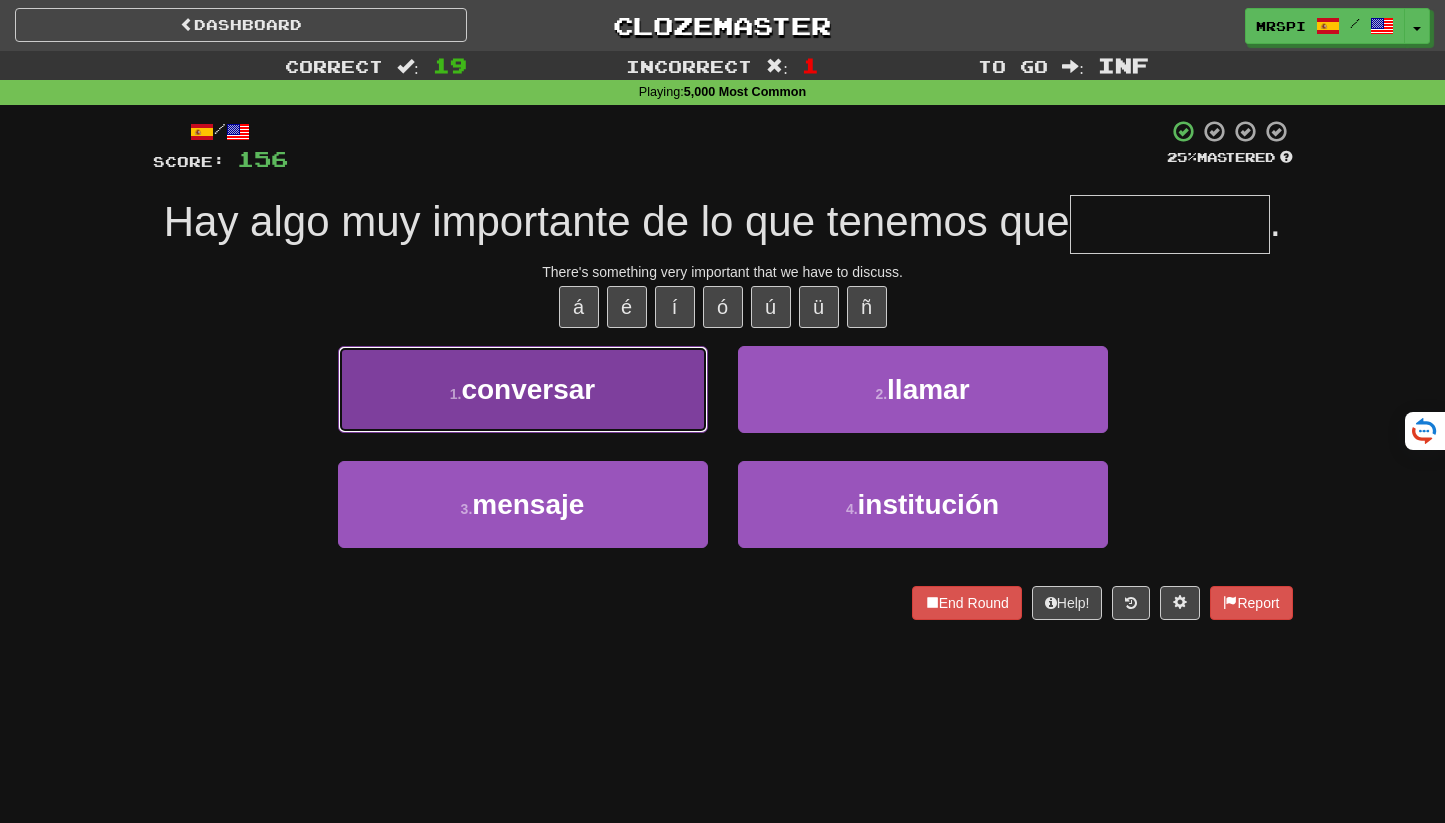 click on "1 .  conversar" at bounding box center [523, 389] 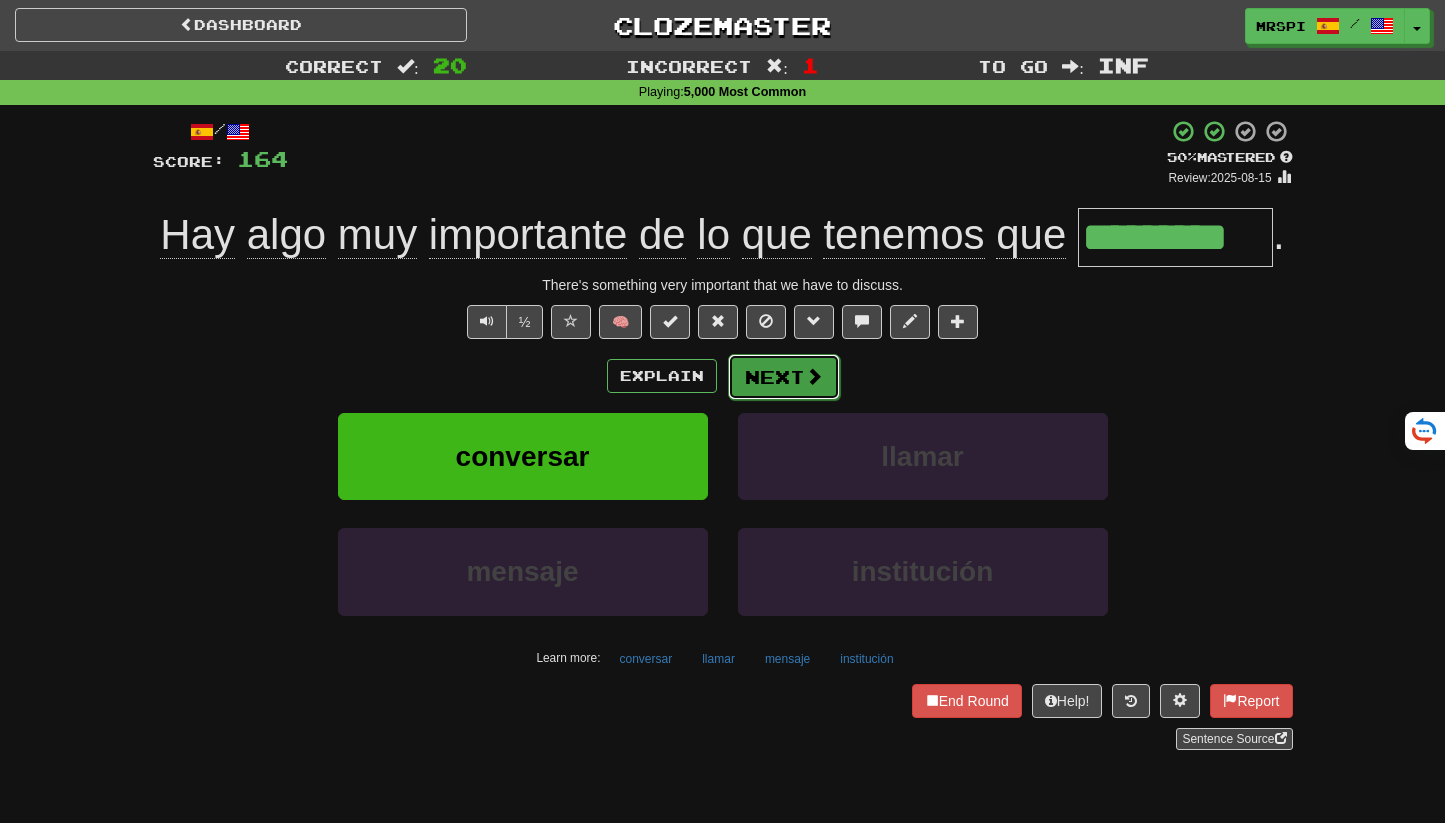 click on "Next" at bounding box center (784, 377) 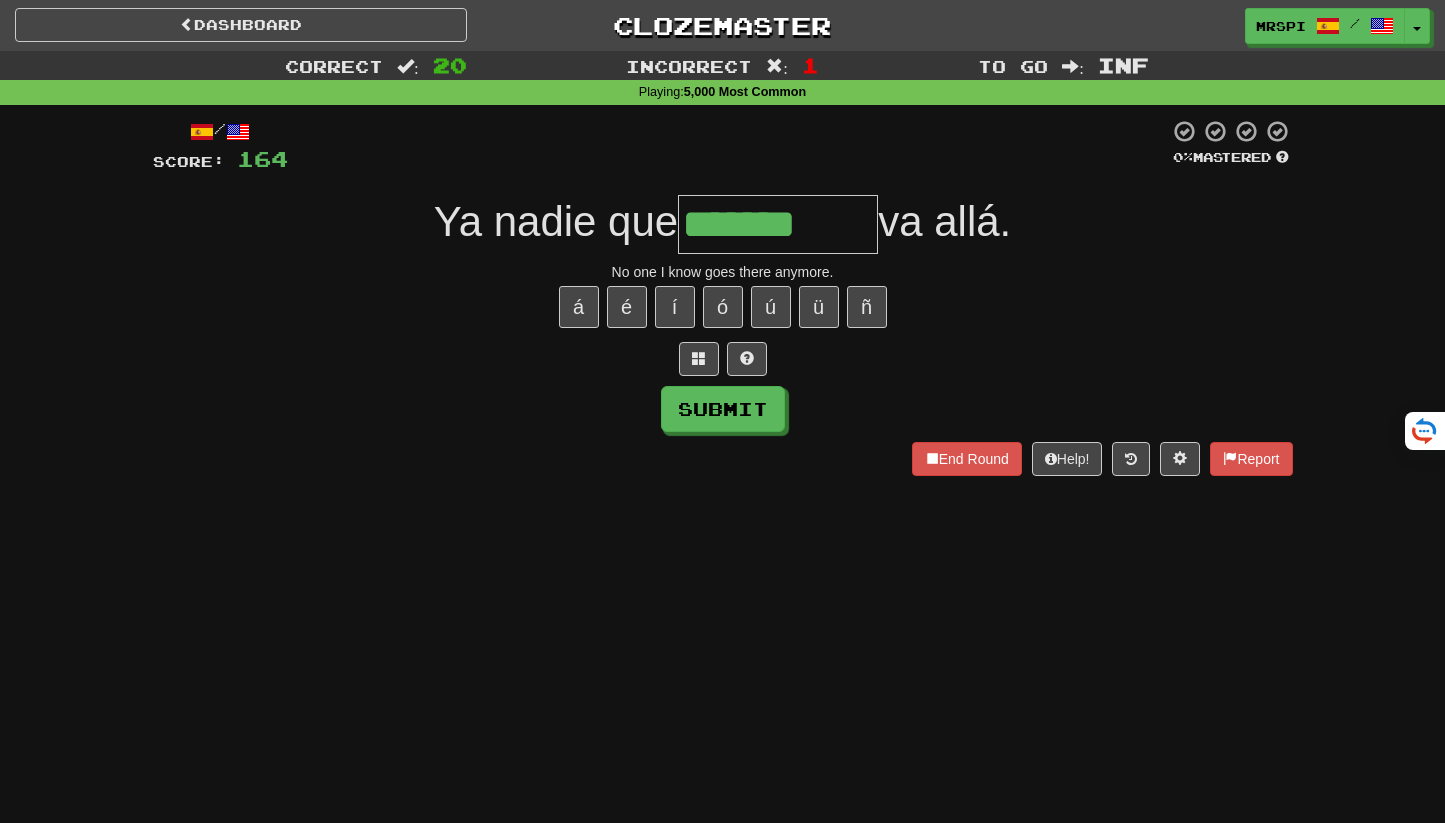 type on "*******" 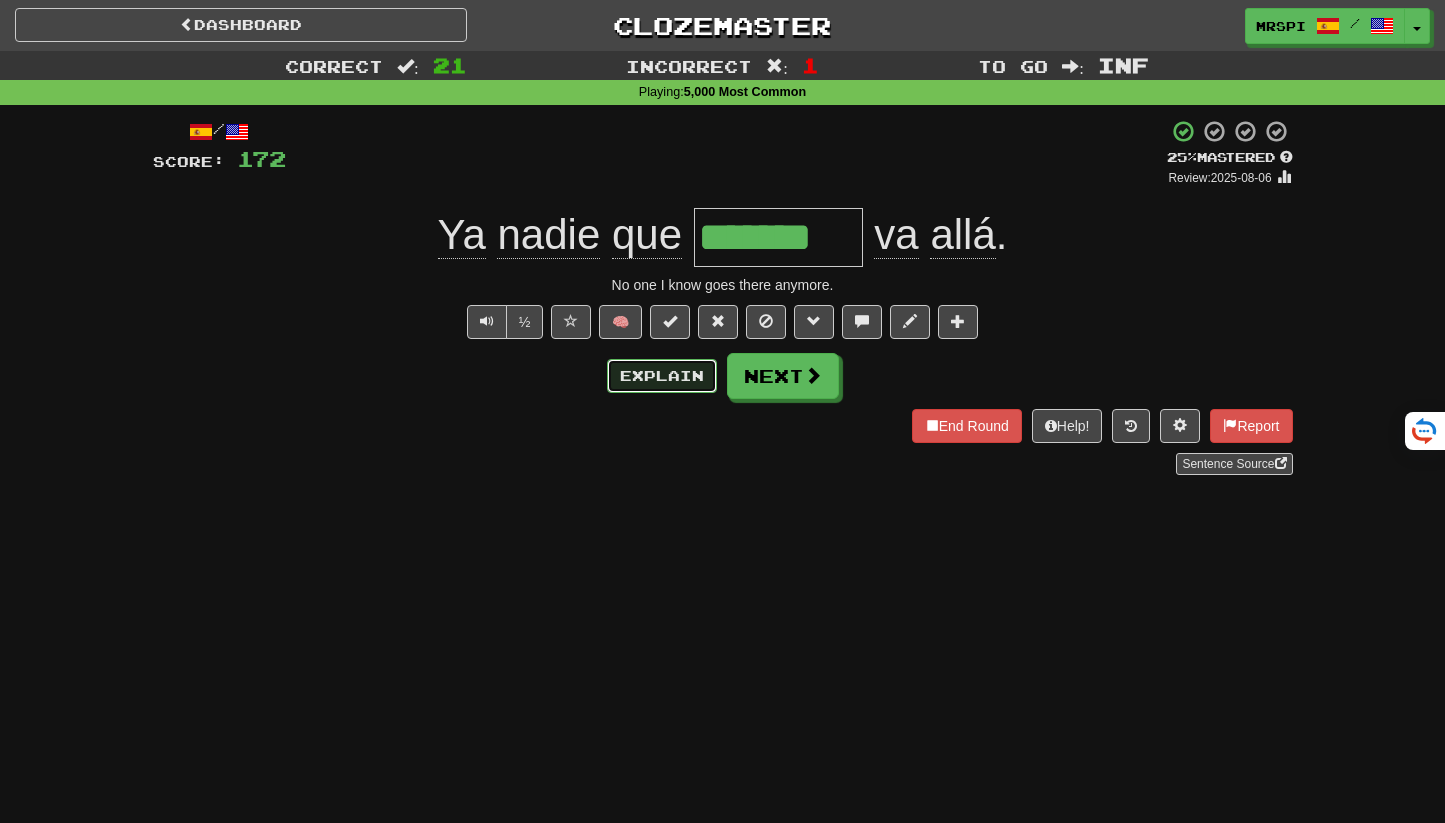 click on "Explain" at bounding box center (662, 376) 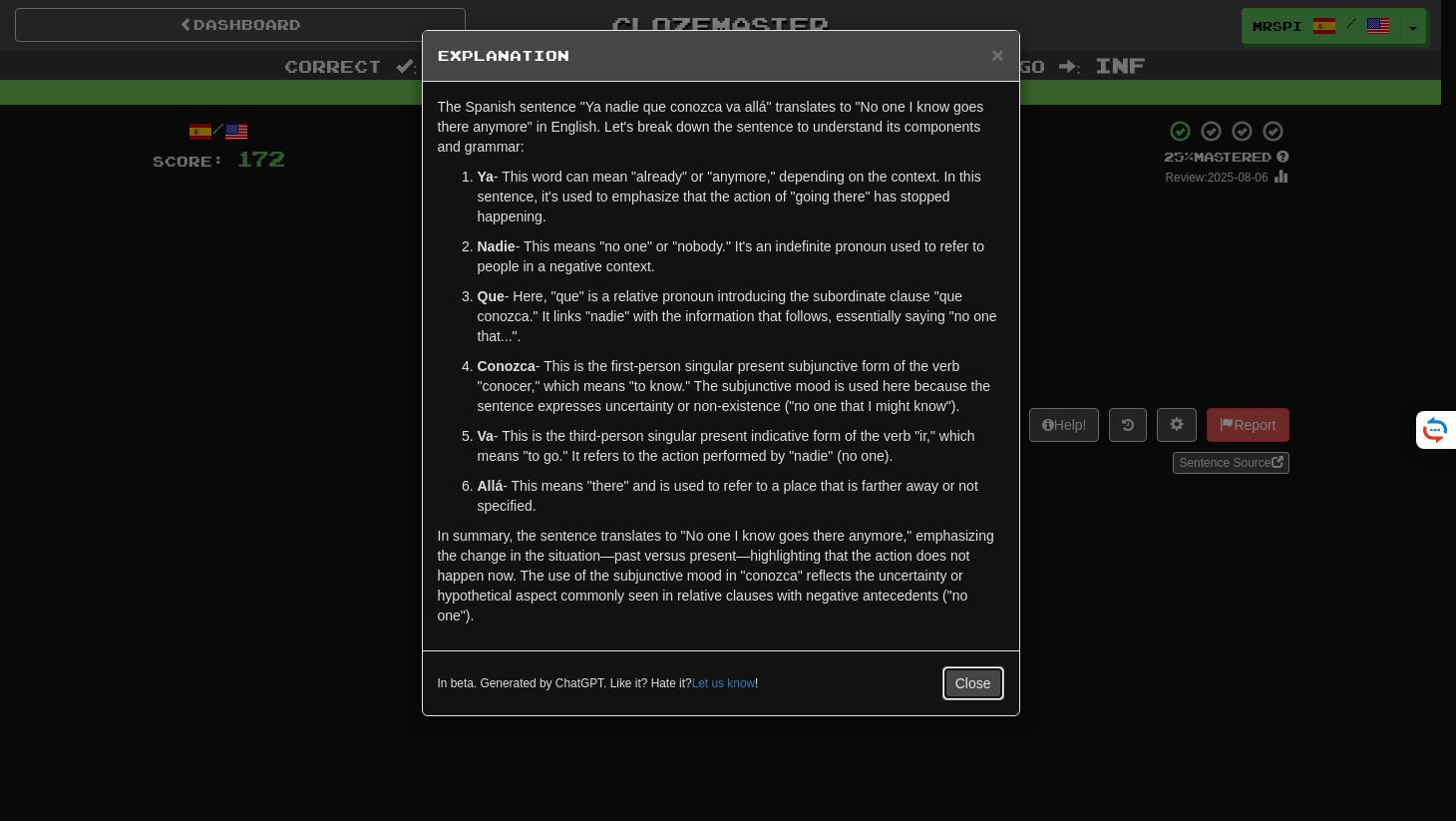 click on "Close" at bounding box center [973, 683] 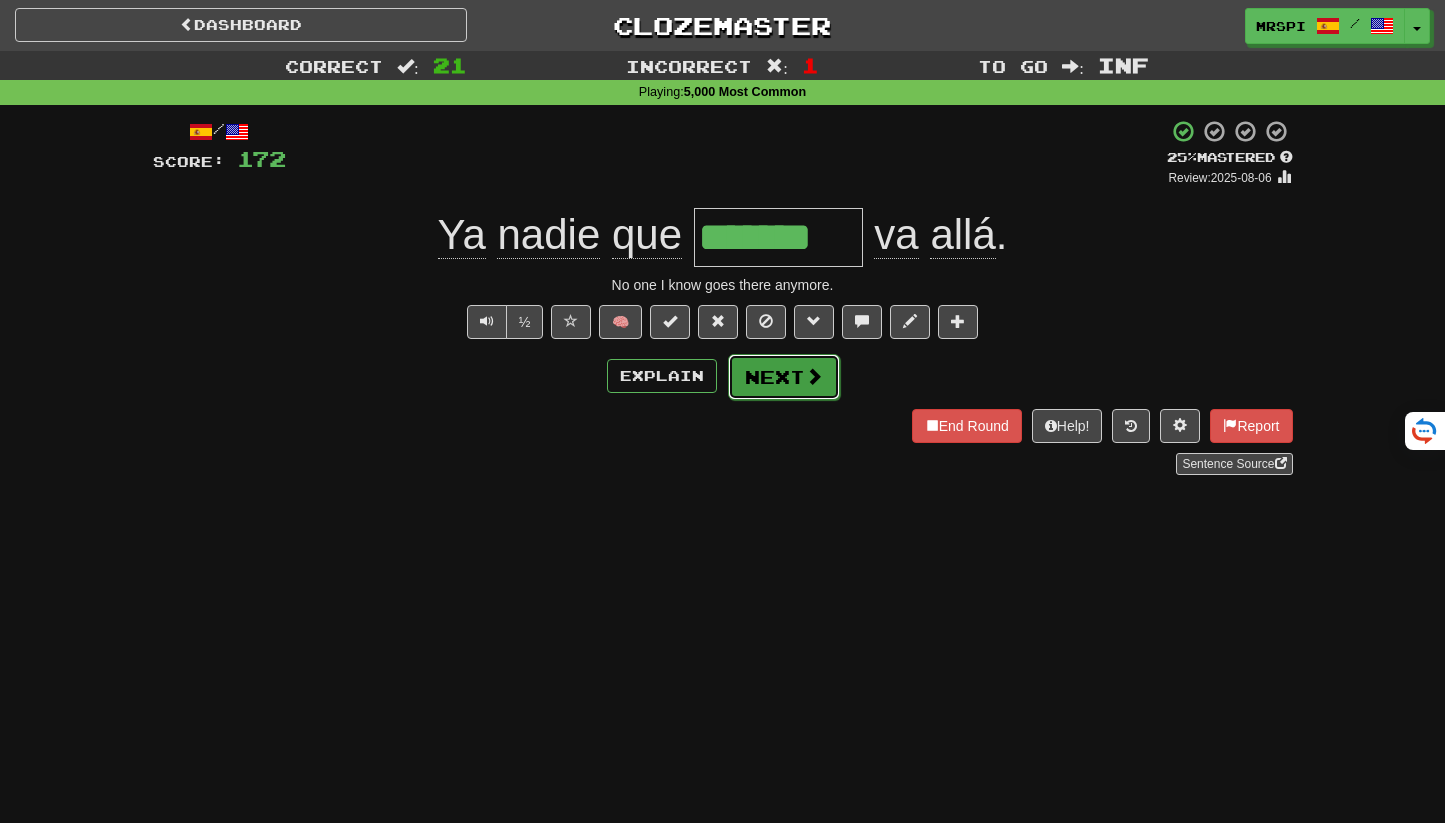 click on "Next" at bounding box center [784, 377] 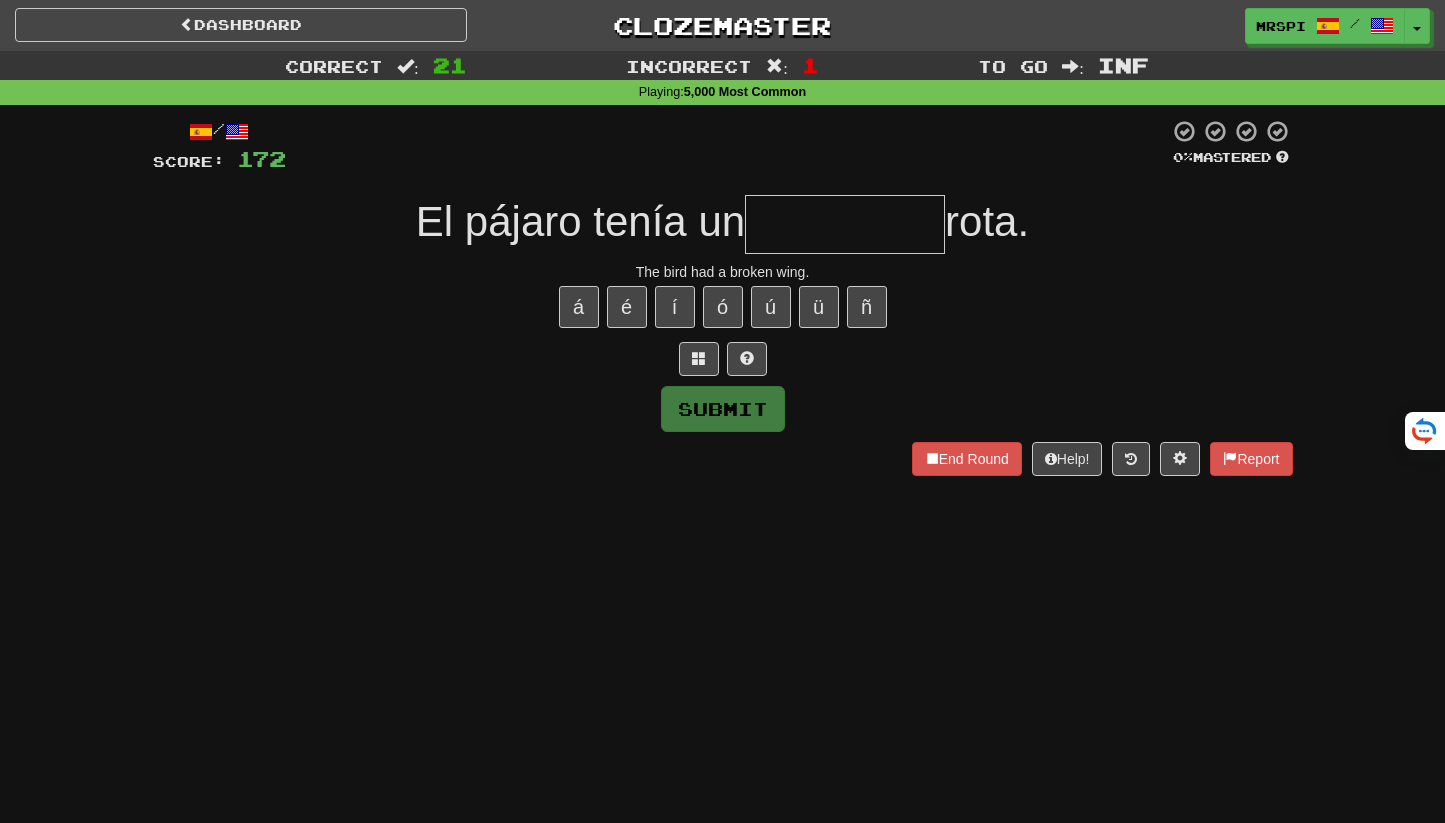 type on "*" 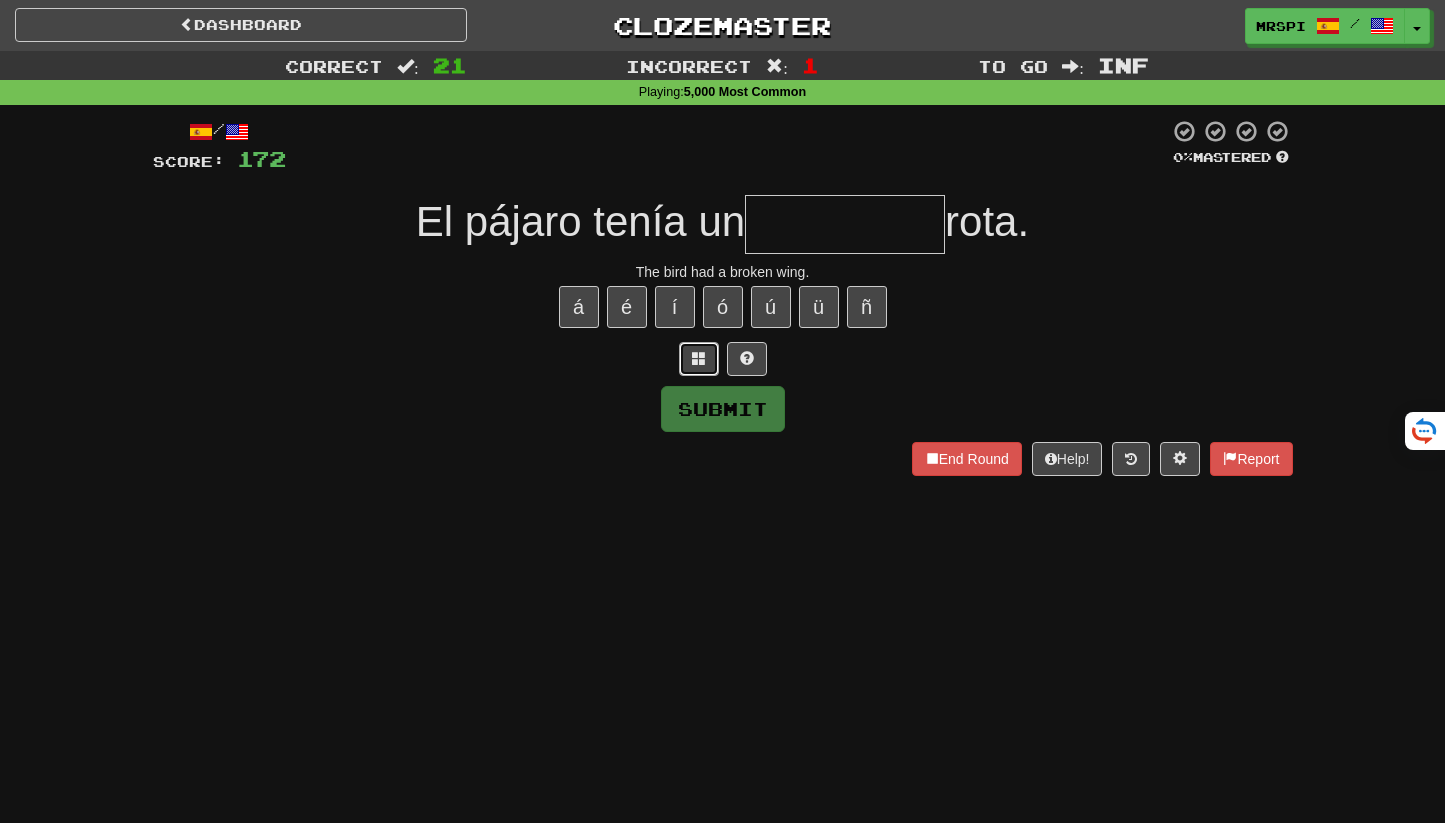 click at bounding box center [699, 359] 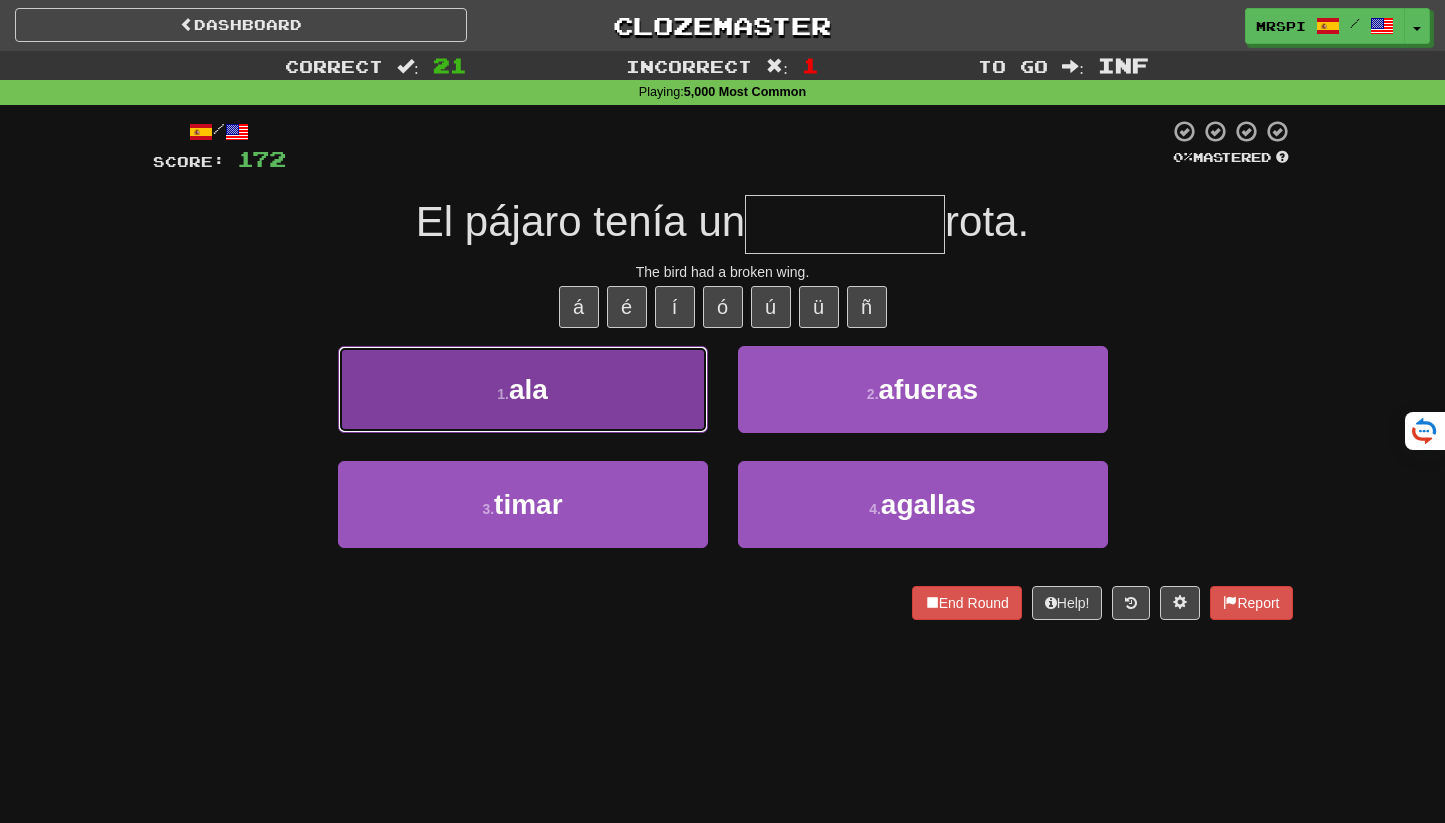 click on "1 .  ala" at bounding box center (523, 389) 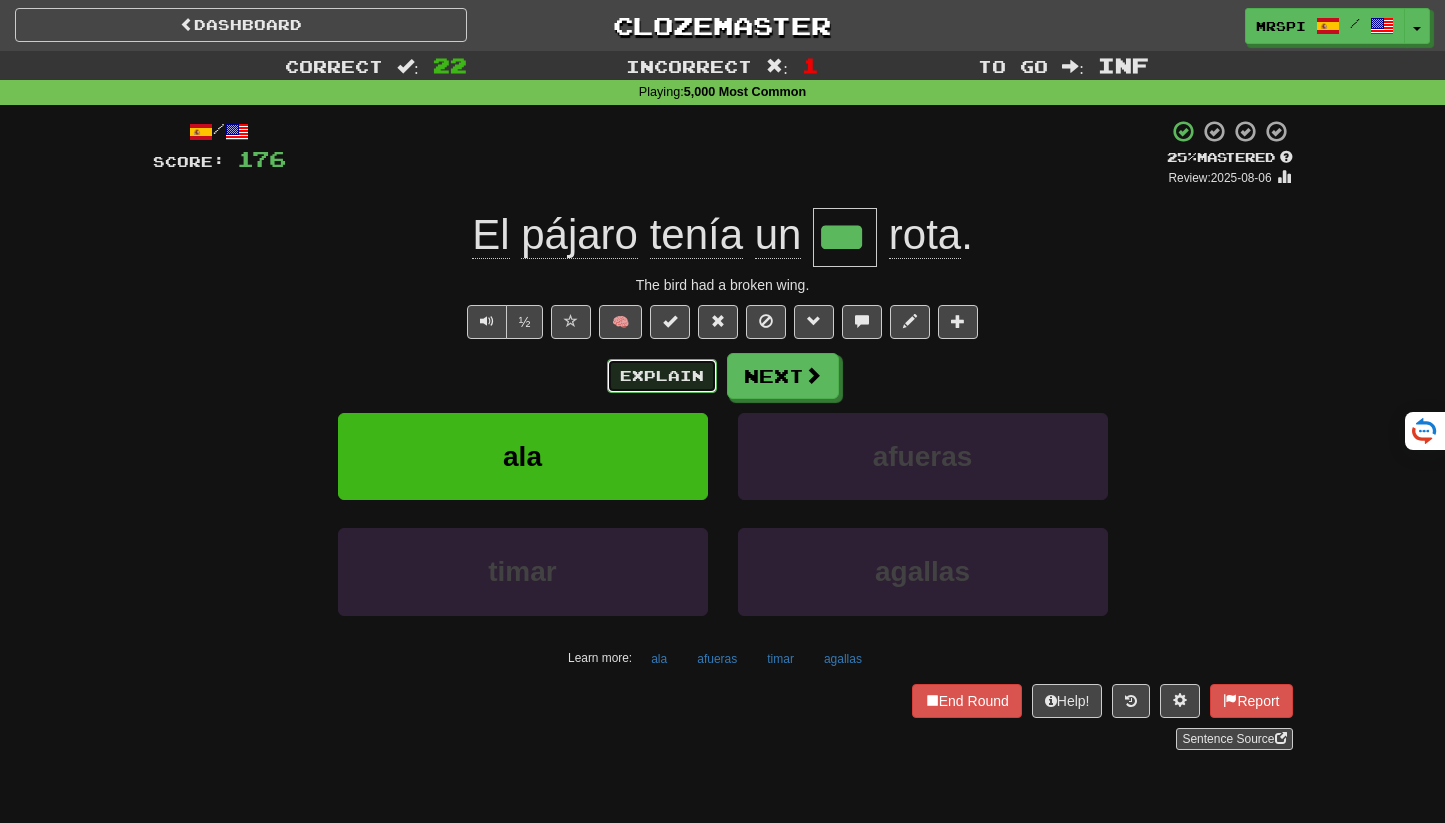 click on "Explain" at bounding box center (662, 376) 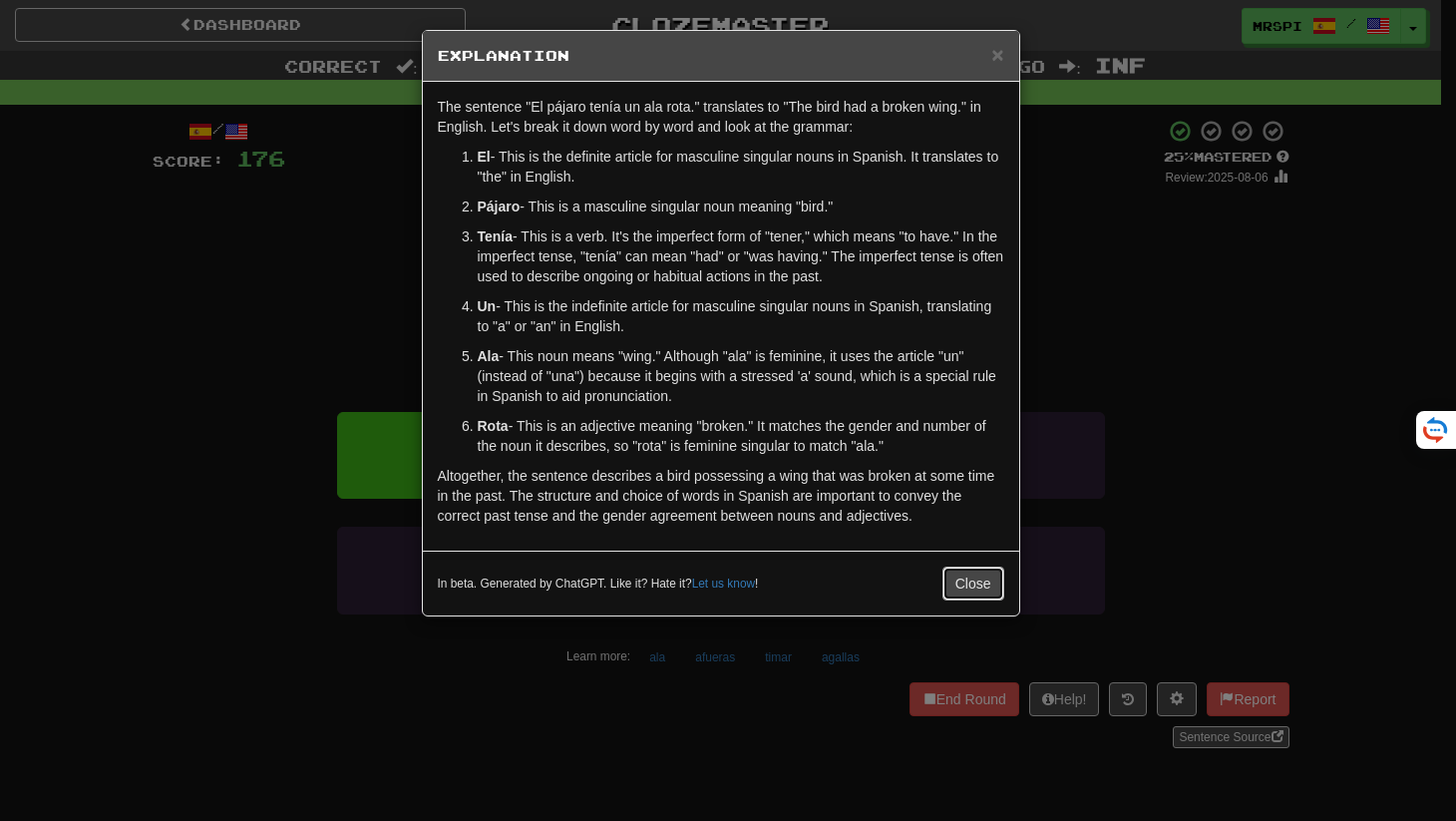 click on "Close" at bounding box center (973, 584) 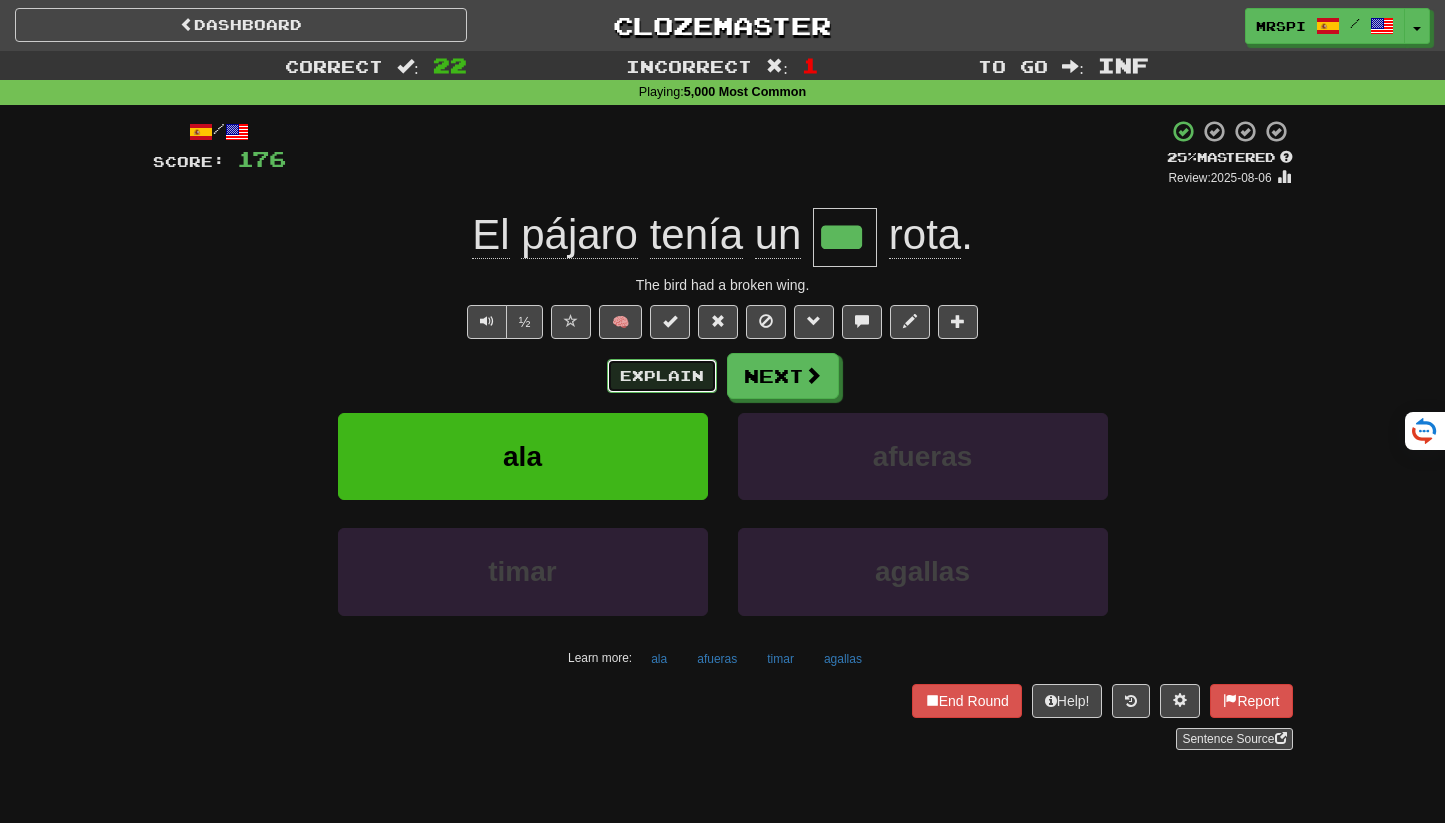 click on "Explain" at bounding box center [662, 376] 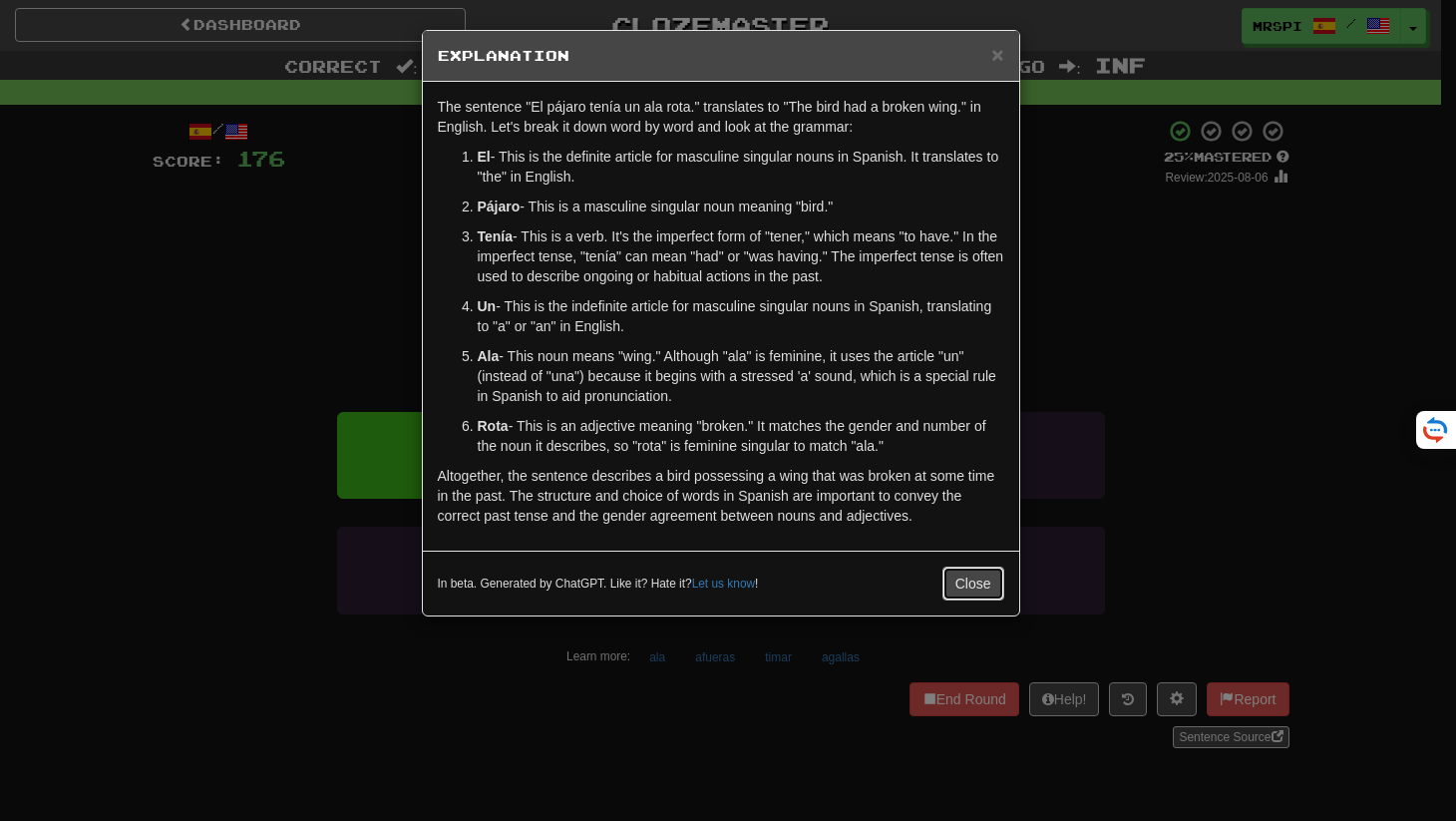 click on "Close" at bounding box center (973, 584) 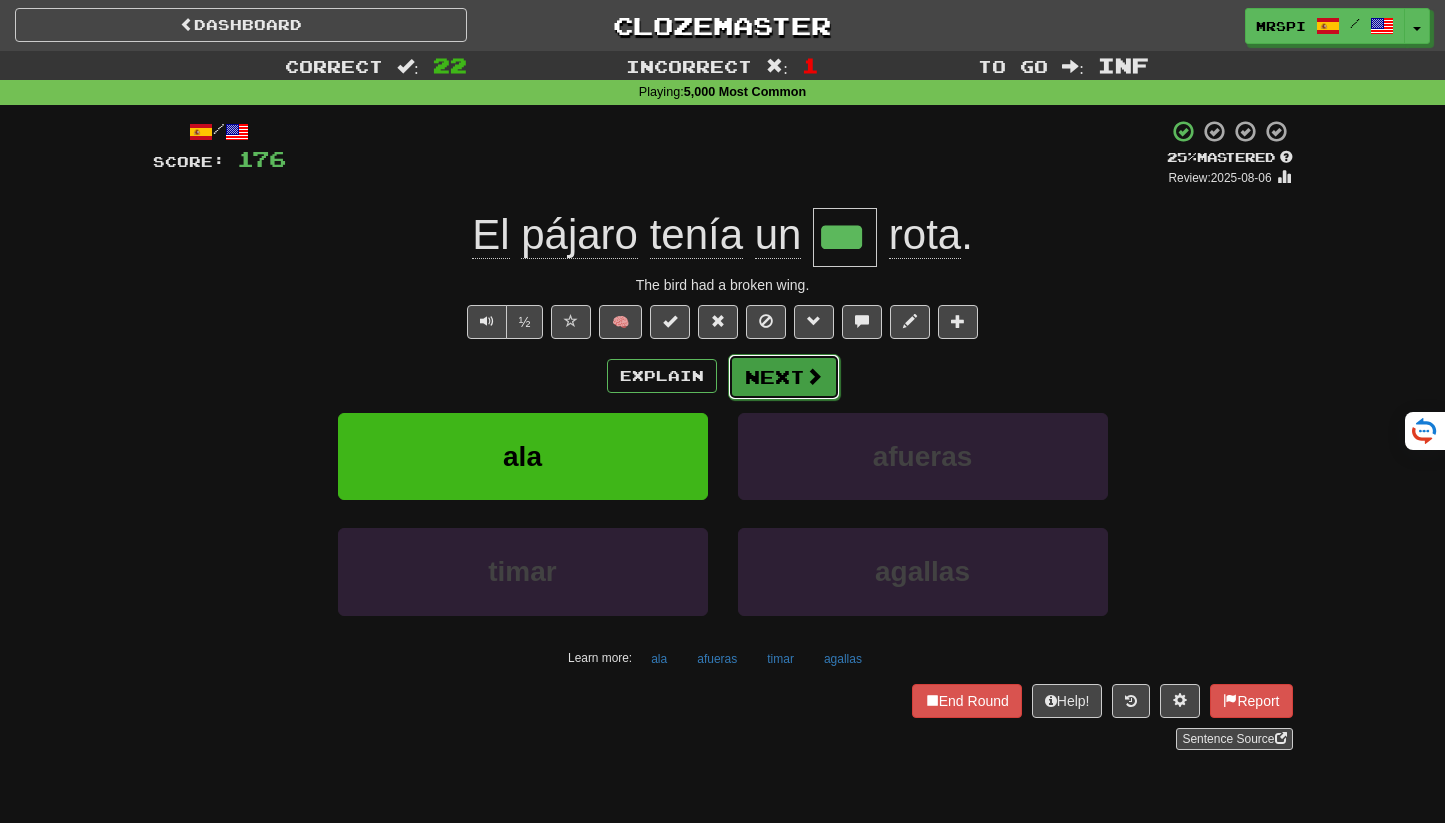 click on "Next" at bounding box center [784, 377] 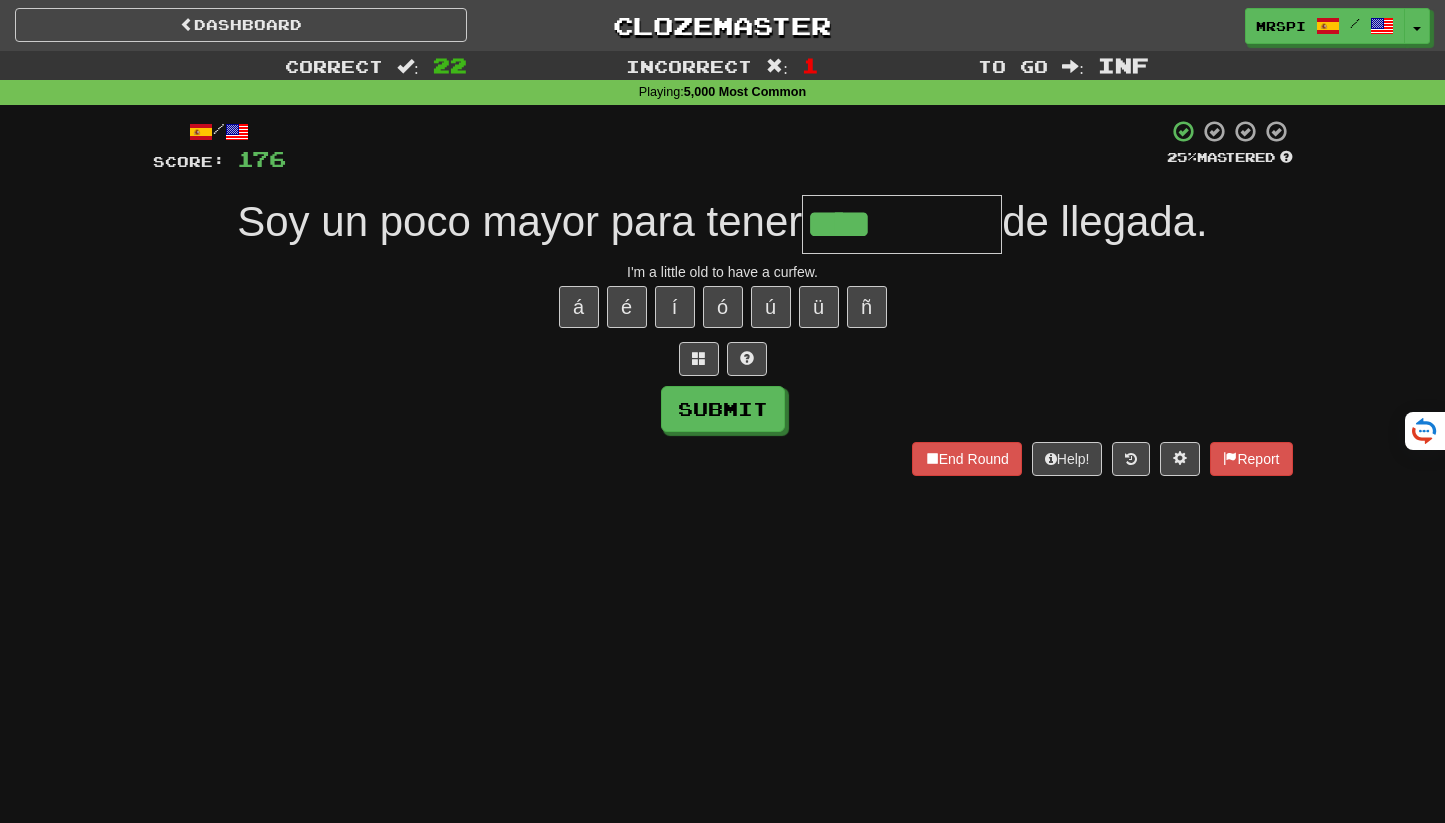 type on "*******" 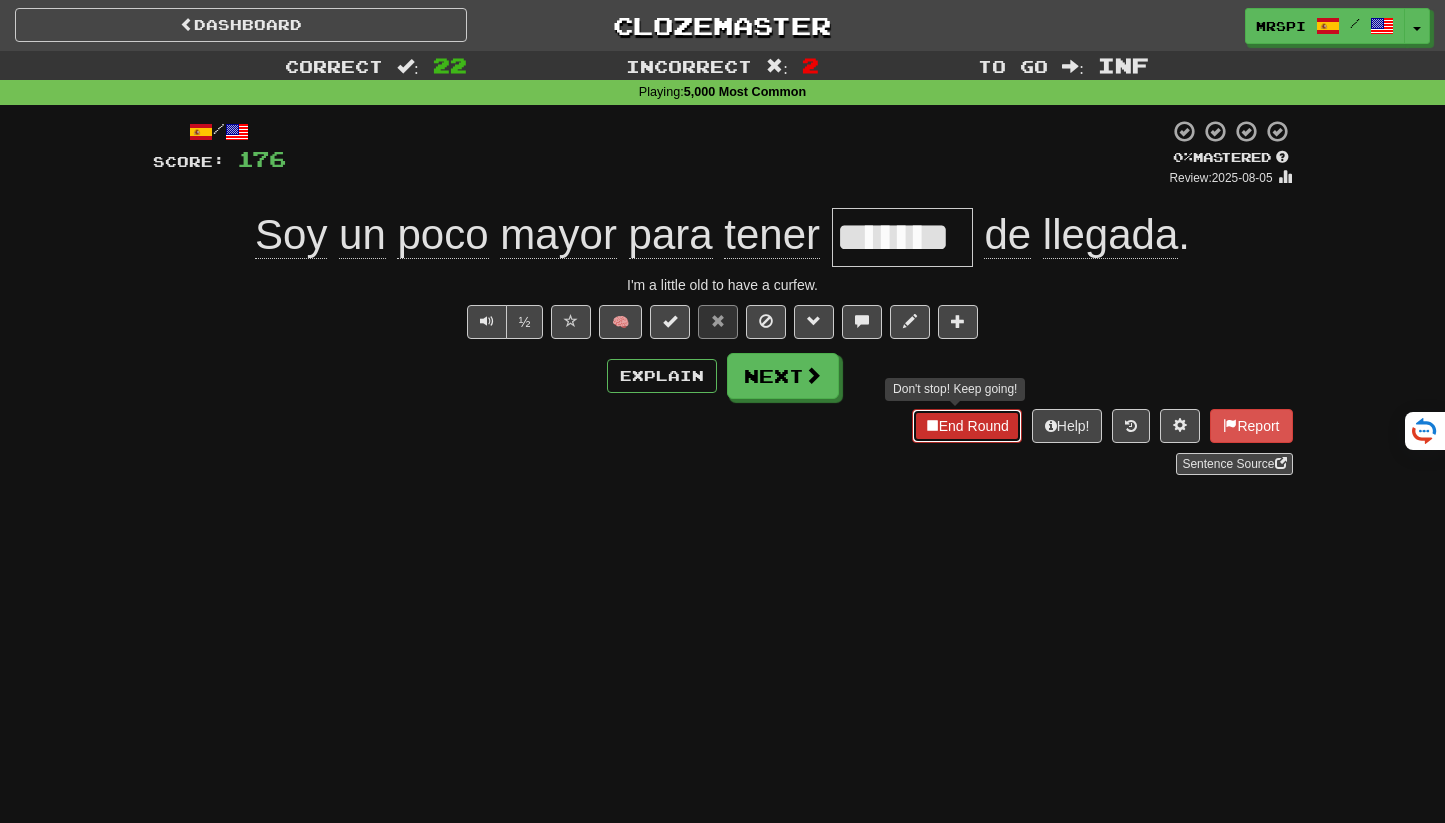 click on "End Round" at bounding box center (967, 426) 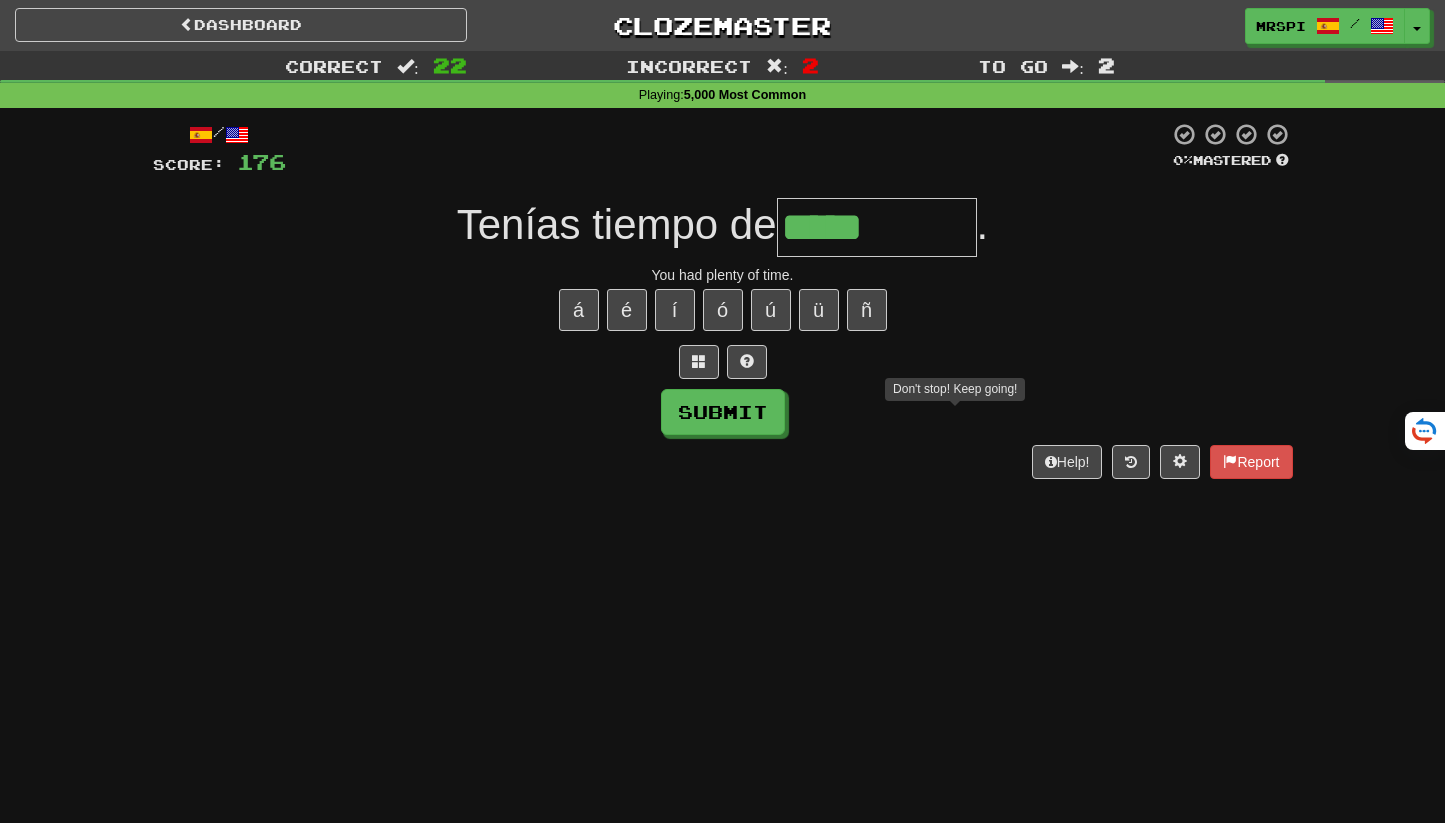 type on "*****" 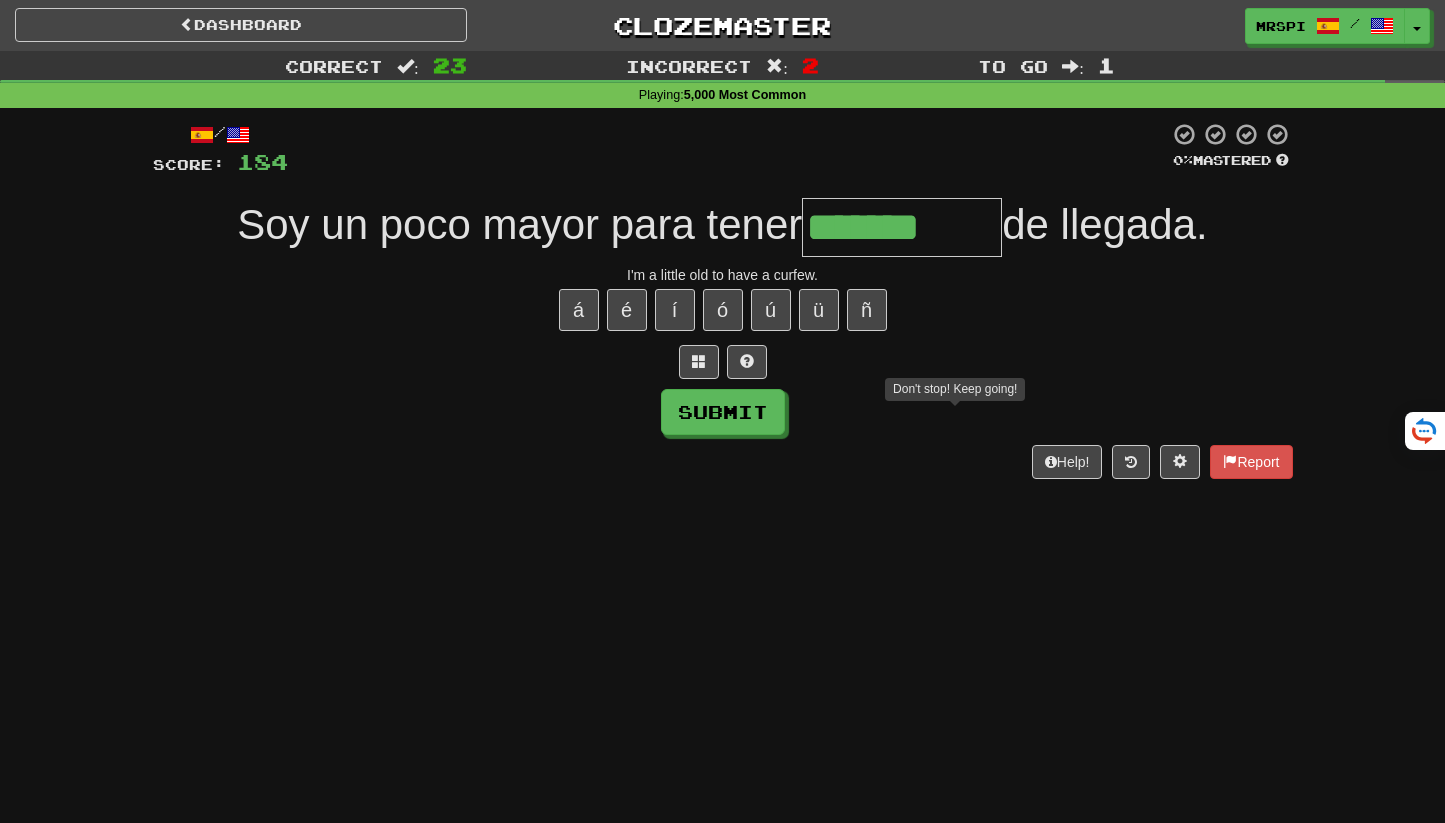 type on "*******" 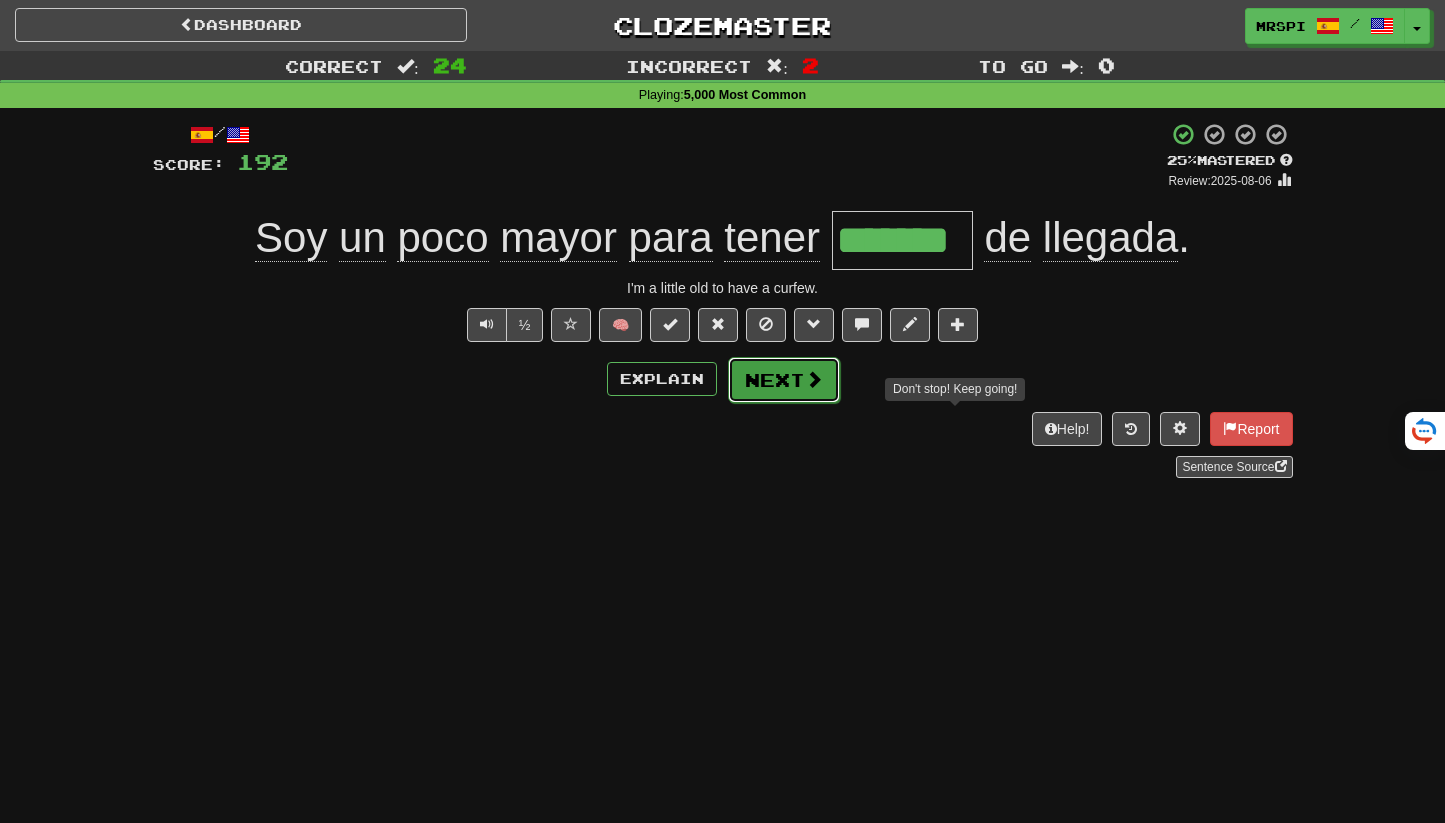 click at bounding box center (814, 379) 